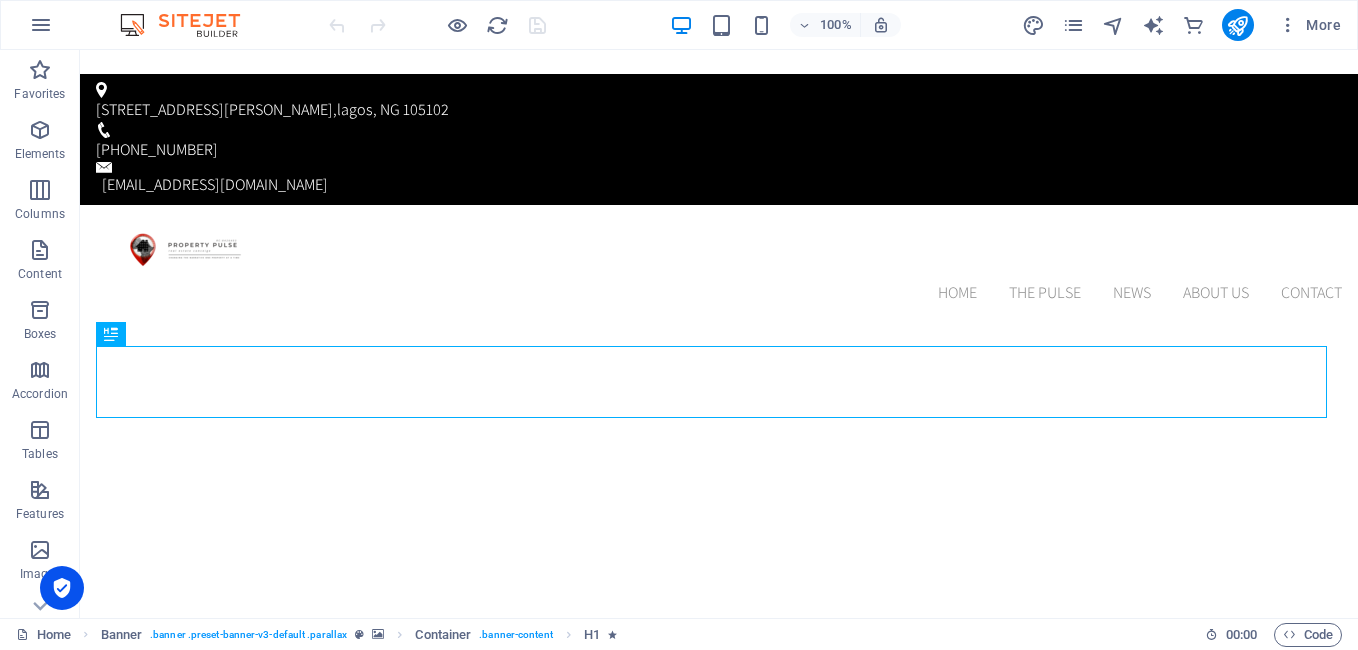 scroll, scrollTop: 0, scrollLeft: 0, axis: both 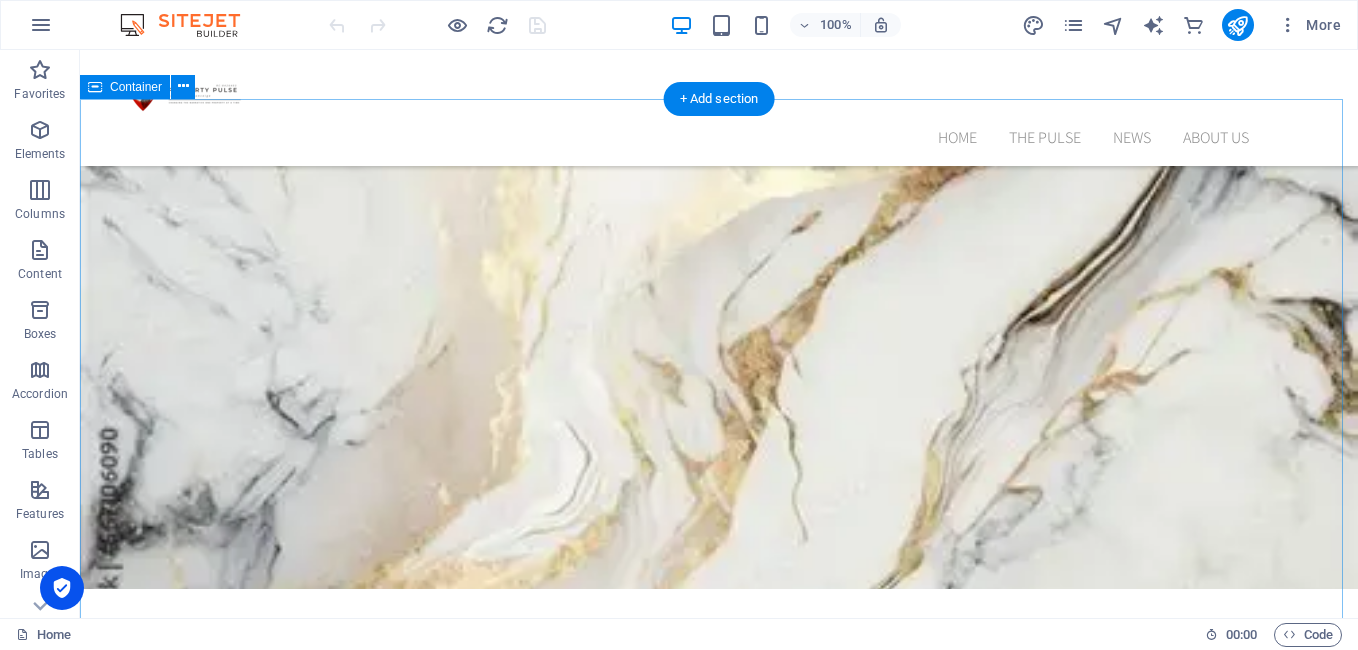 click on "Contact us now! we would be pleased to hear from you.
What can we do for you?
Please call me.
Please contact me via E-mail.
I have read and understand the privacy policy. Nicht lesbar? Neu generieren Send" at bounding box center [719, 9859] 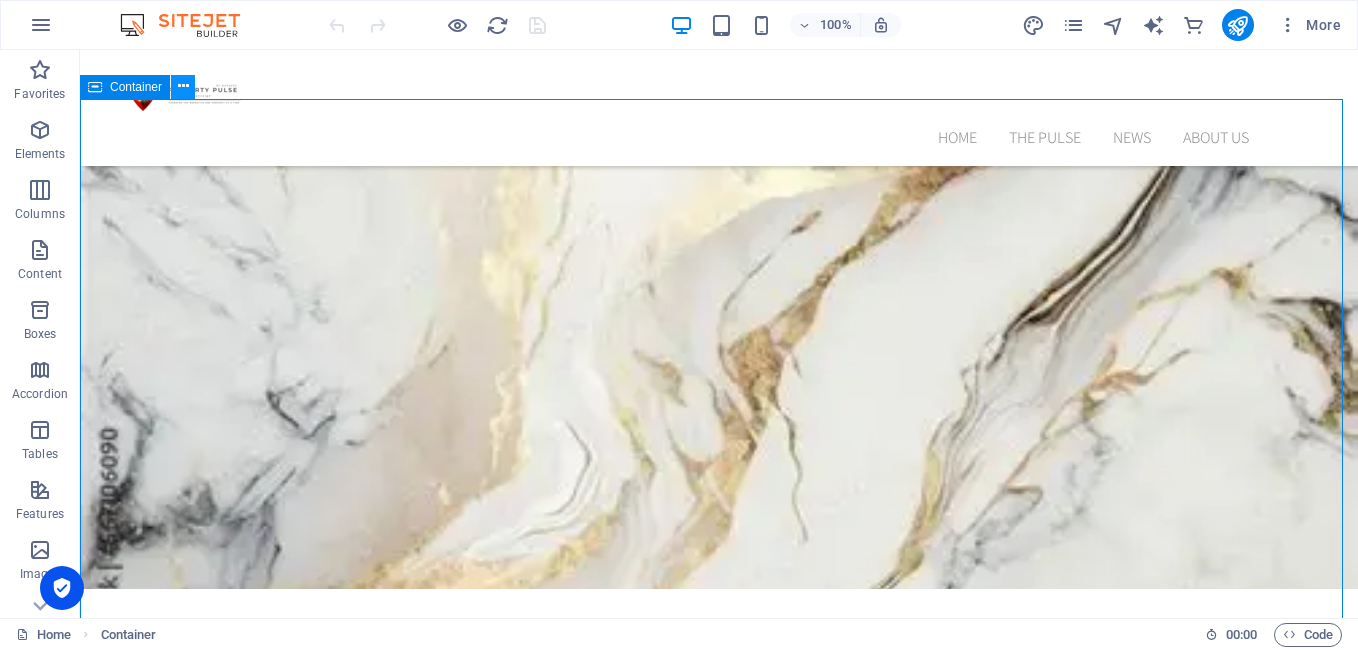 click at bounding box center (183, 87) 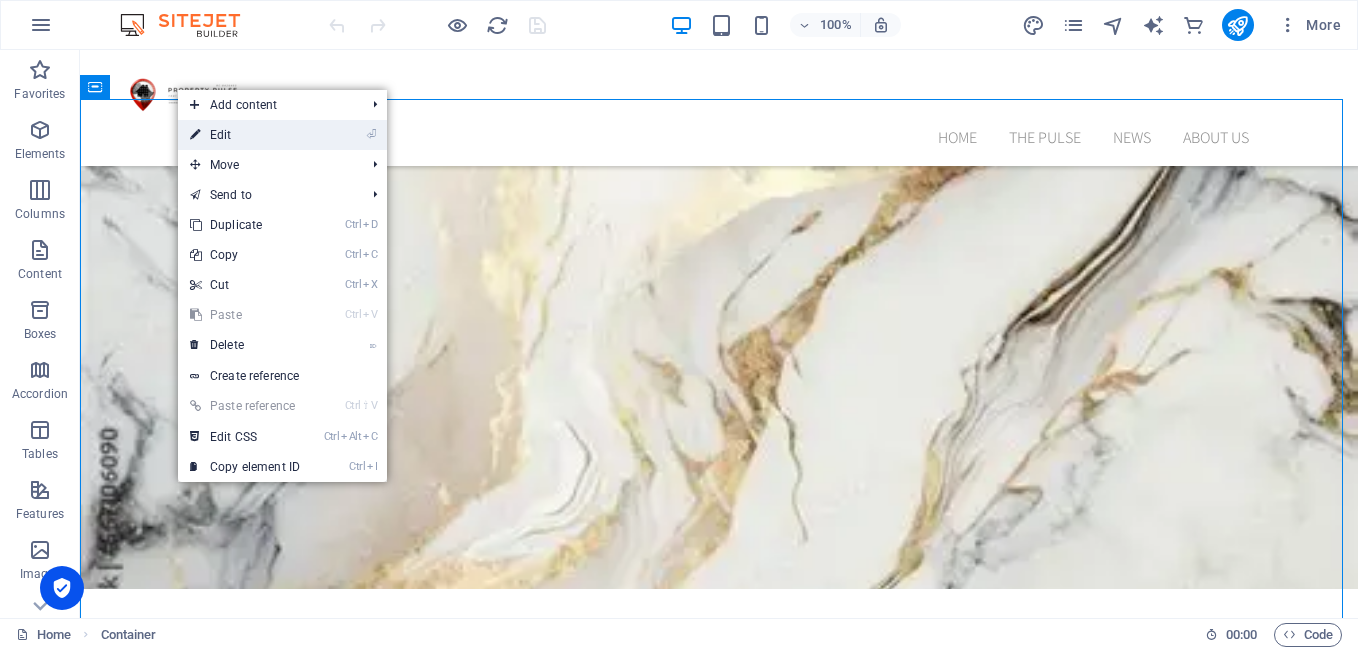 click on "⏎  Edit" at bounding box center (245, 135) 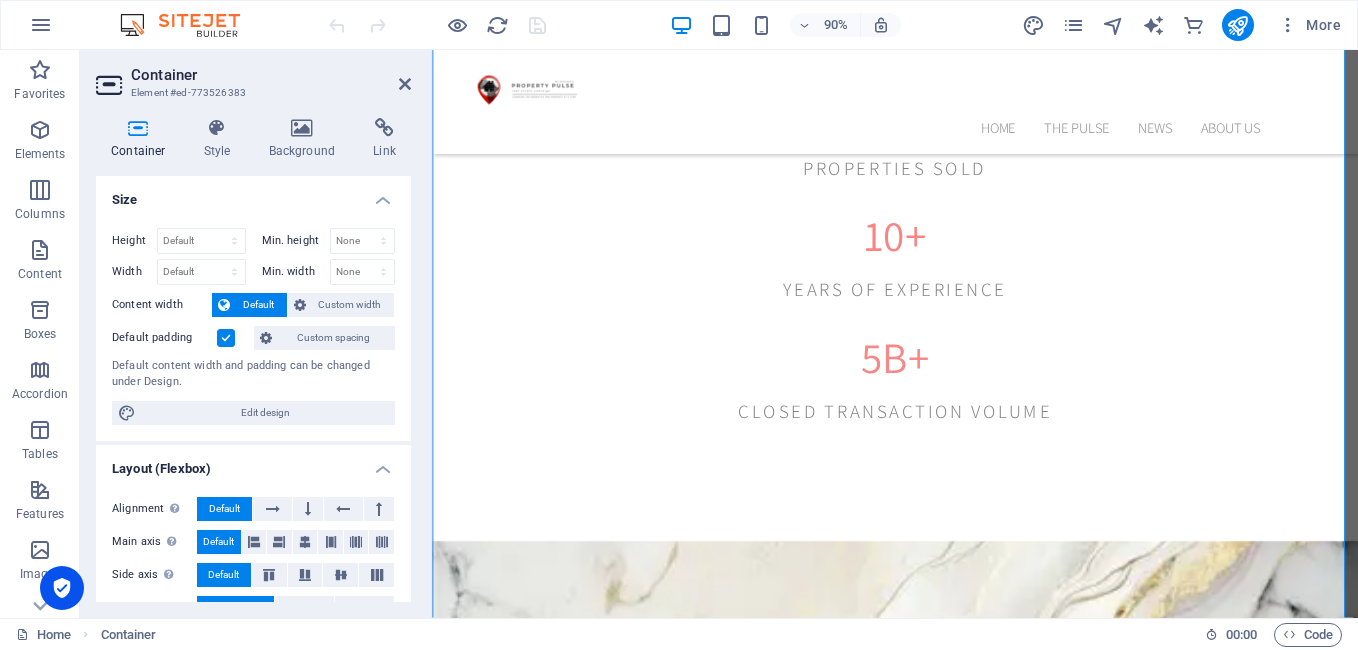 scroll, scrollTop: 8234, scrollLeft: 0, axis: vertical 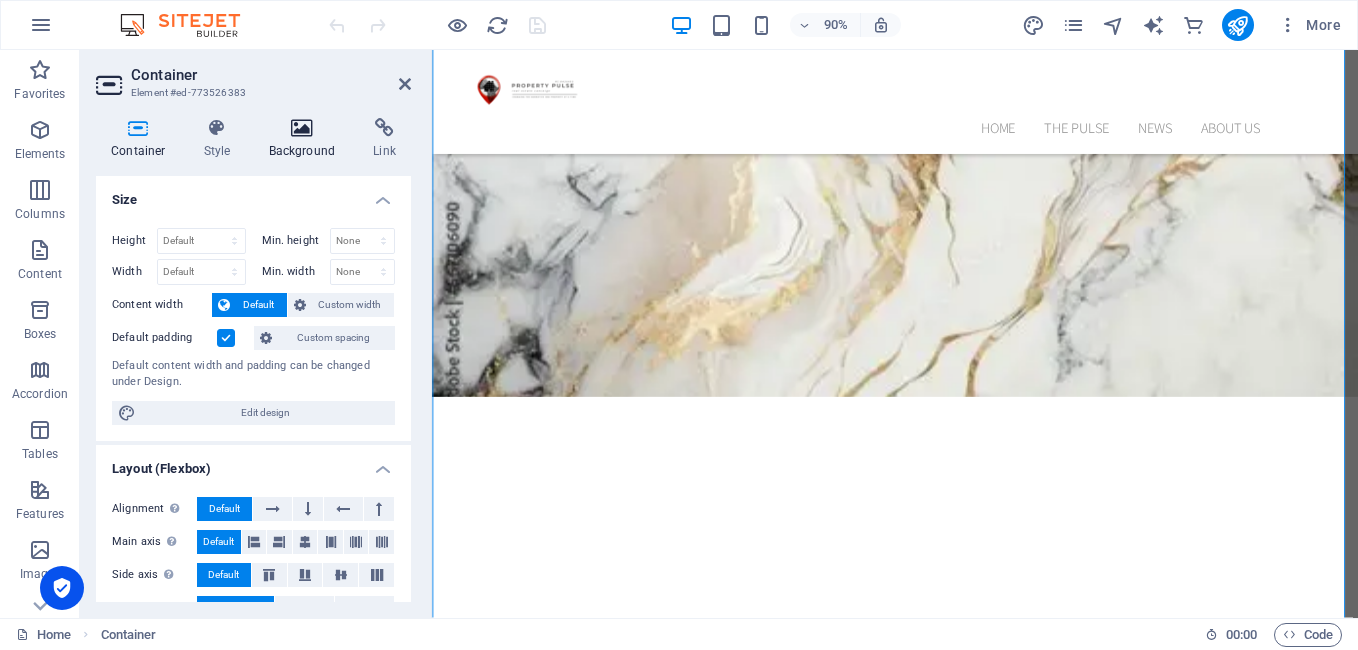 drag, startPoint x: 223, startPoint y: 133, endPoint x: 297, endPoint y: 134, distance: 74.00676 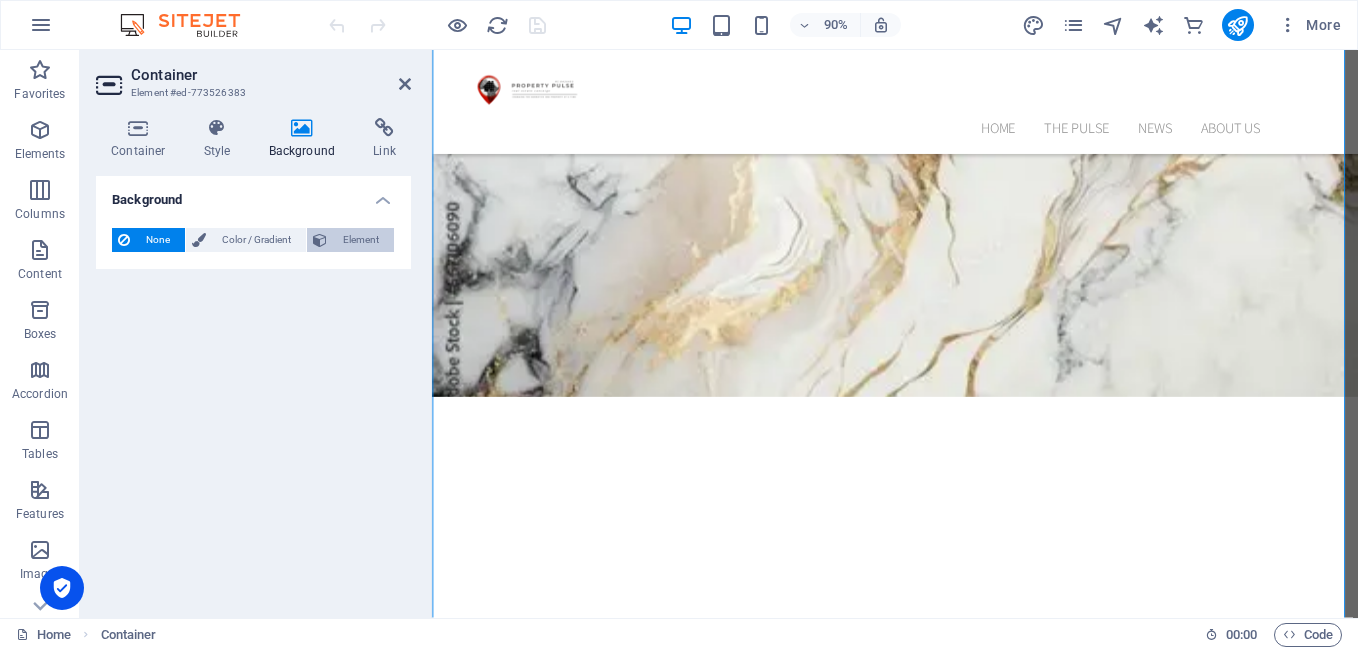 click on "Element" at bounding box center [360, 240] 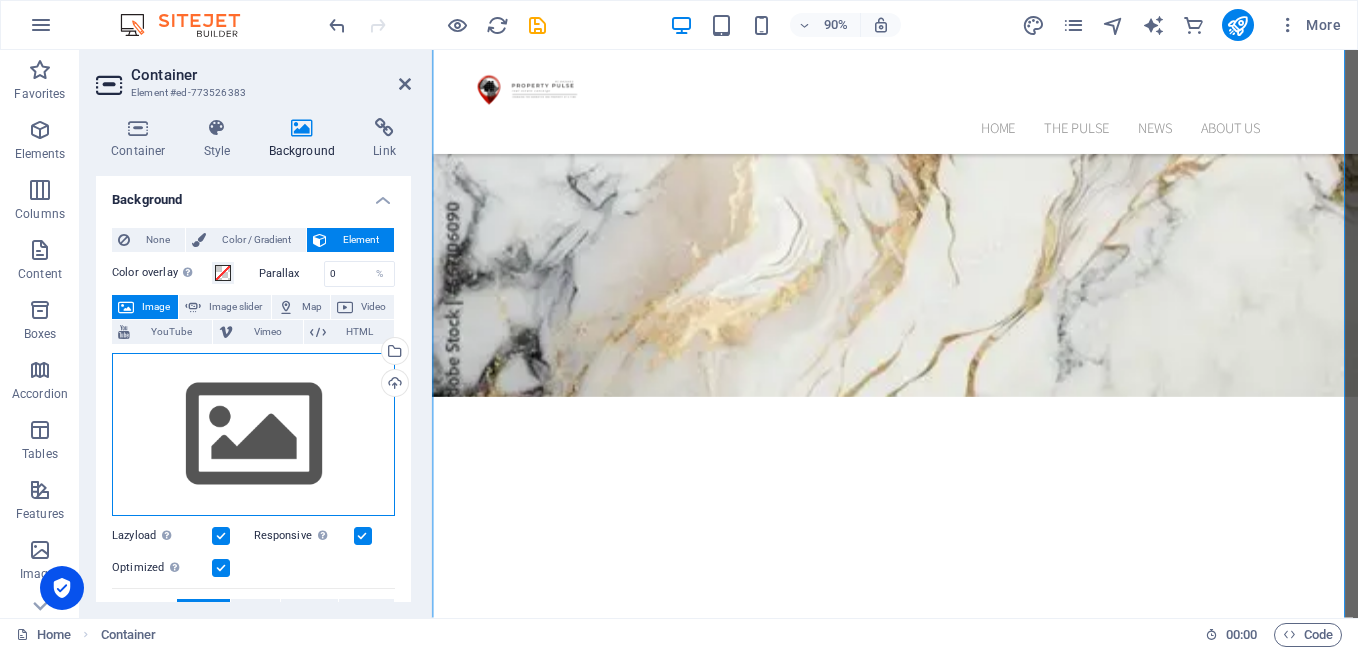 click on "Drag files here, click to choose files or select files from Files or our free stock photos & videos" at bounding box center [253, 435] 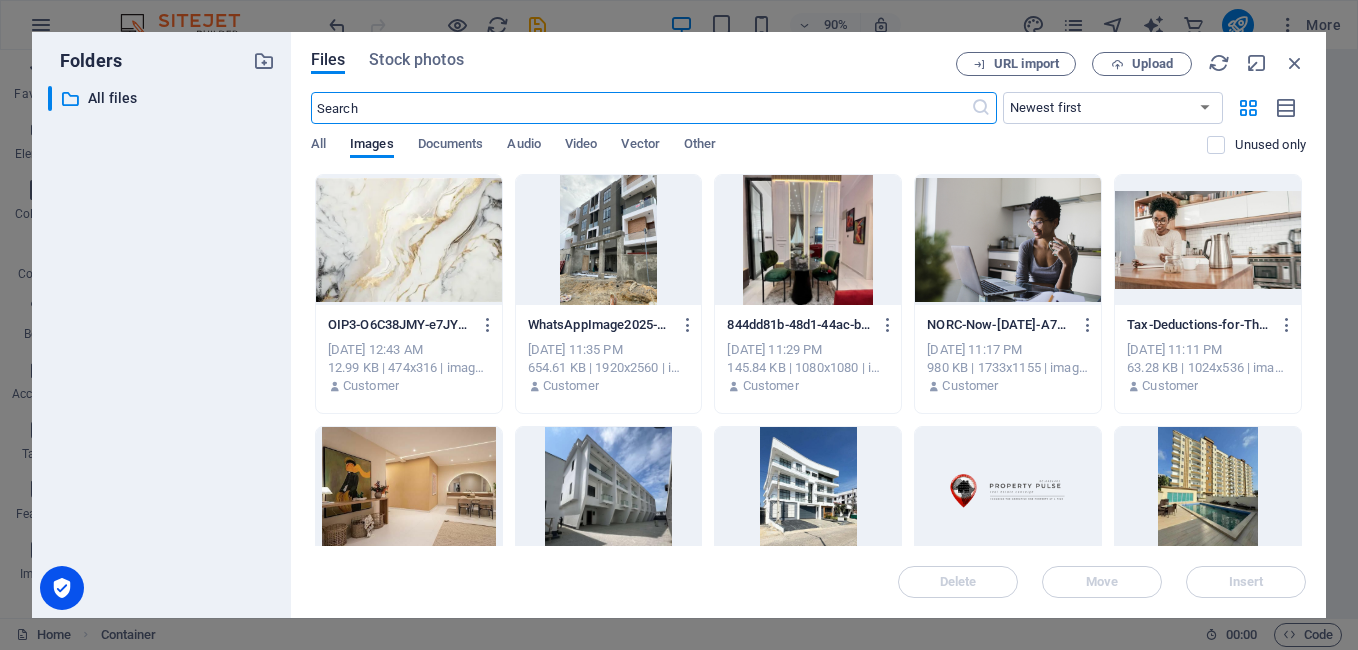 scroll, scrollTop: 8585, scrollLeft: 0, axis: vertical 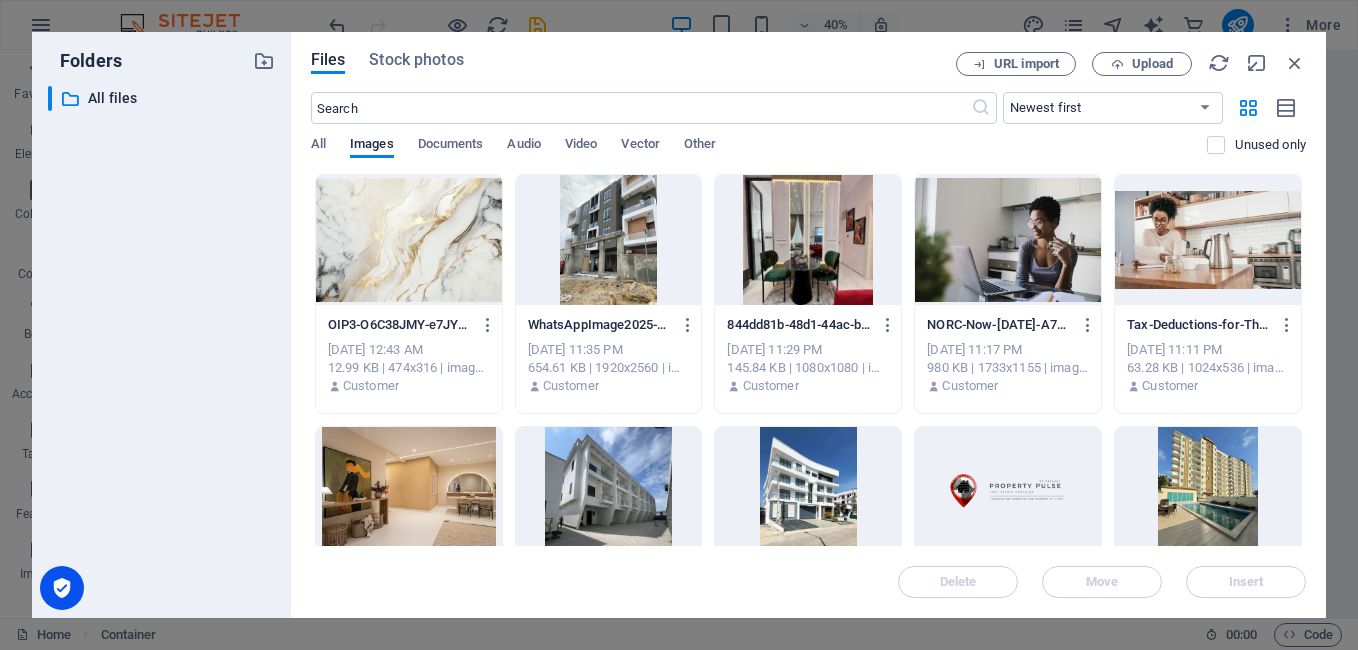 click at bounding box center (409, 240) 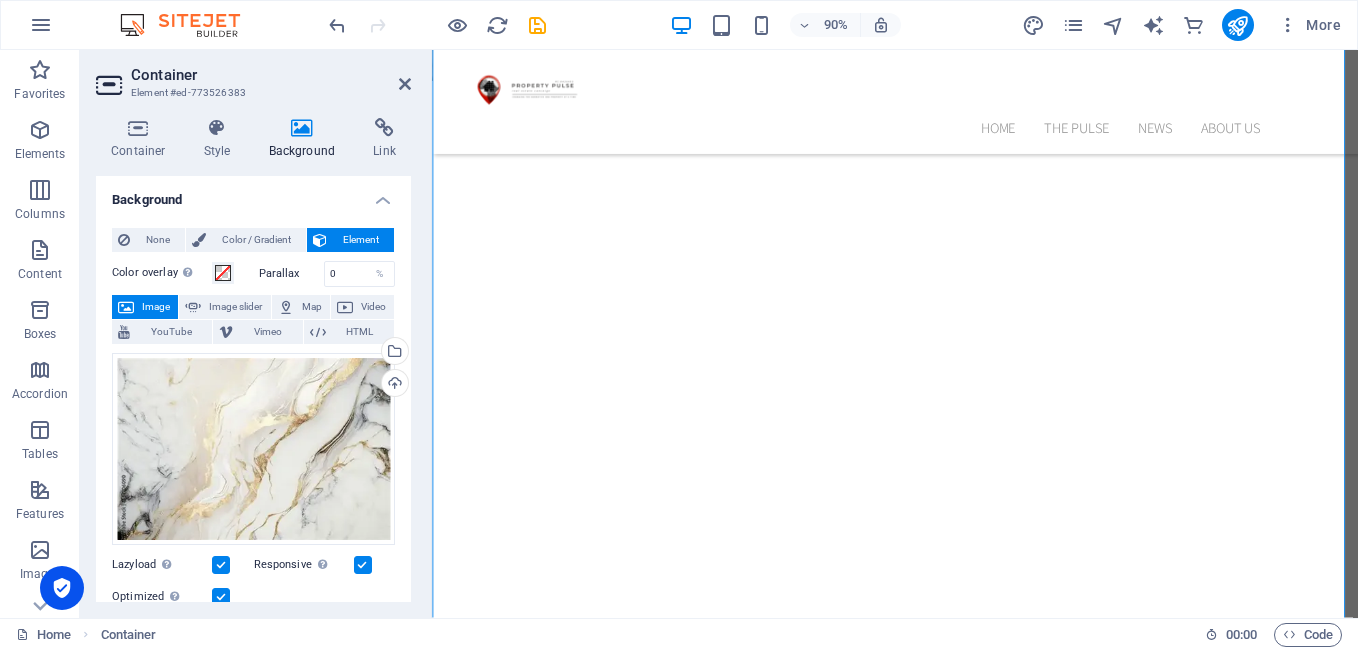 scroll, scrollTop: 8234, scrollLeft: 0, axis: vertical 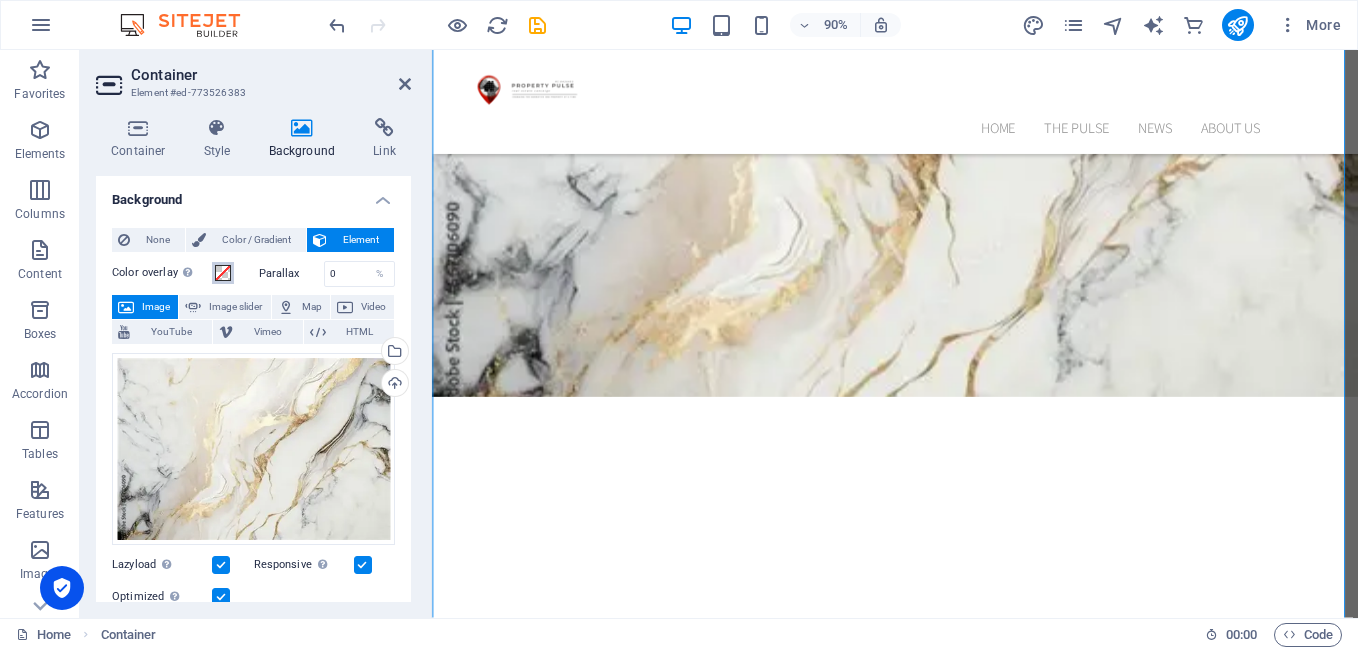 click at bounding box center (223, 273) 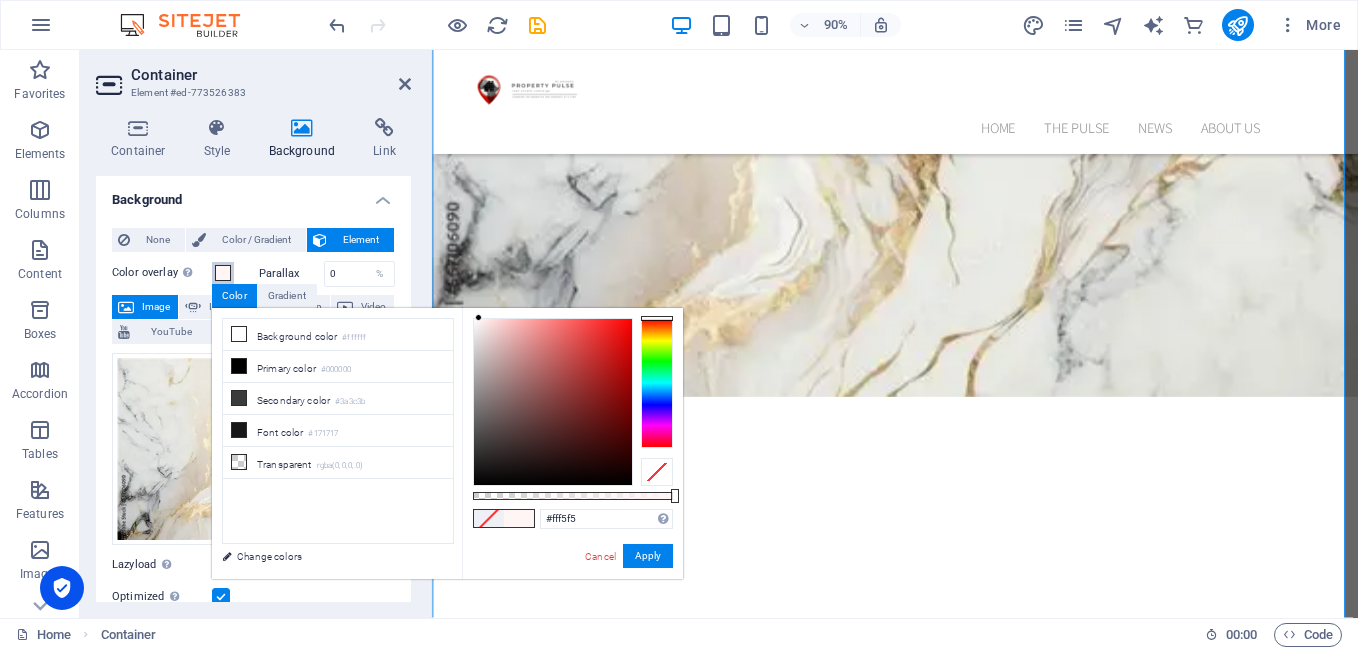 click at bounding box center [553, 402] 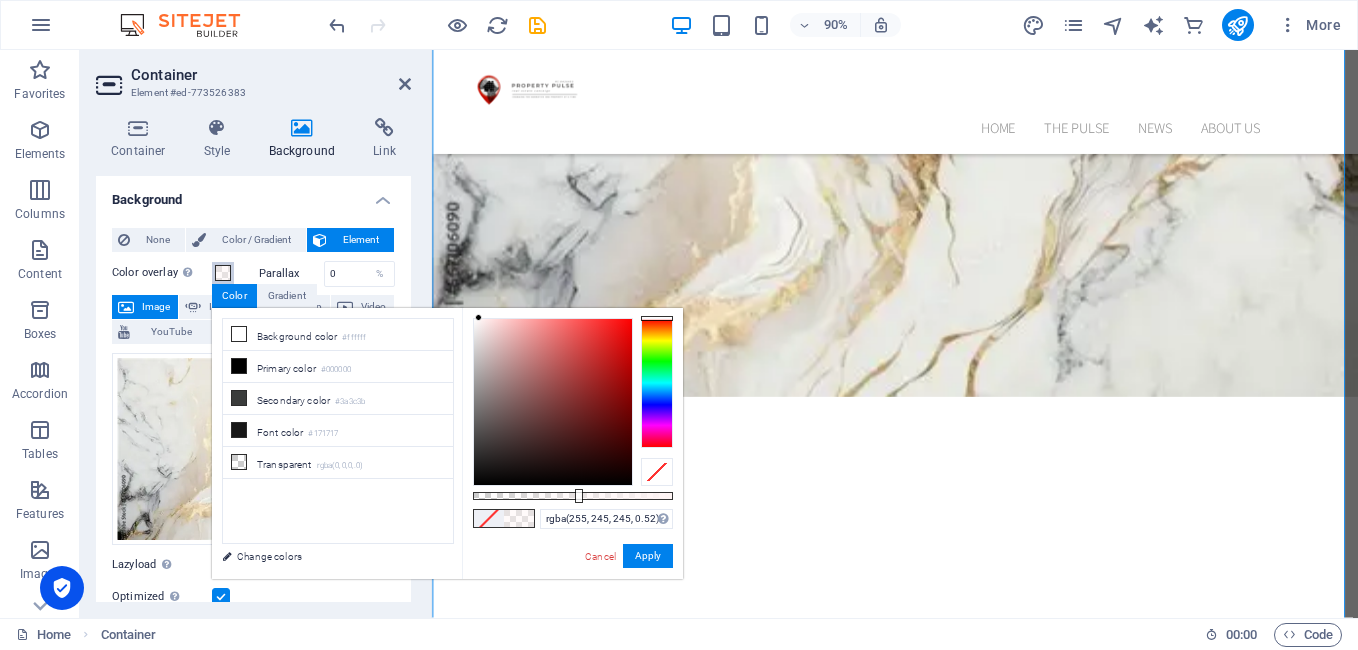 drag, startPoint x: 675, startPoint y: 496, endPoint x: 577, endPoint y: 483, distance: 98.85848 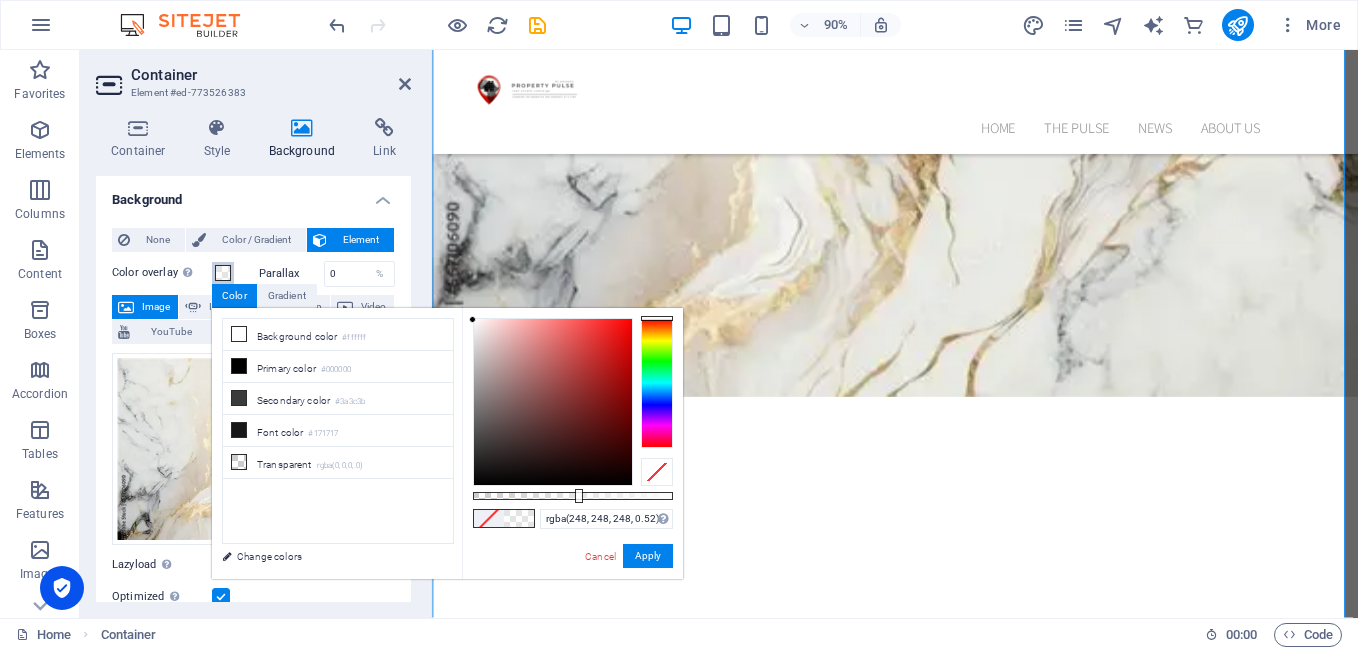 drag, startPoint x: 477, startPoint y: 318, endPoint x: 457, endPoint y: 322, distance: 20.396078 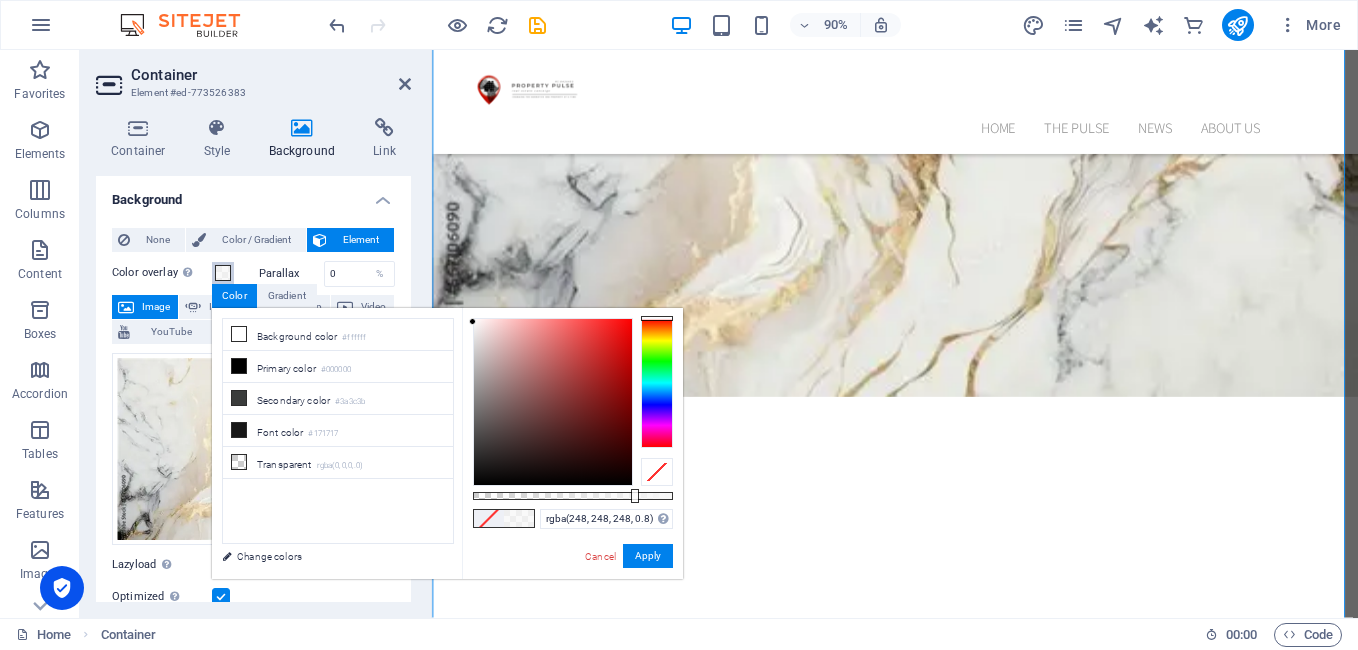 drag, startPoint x: 575, startPoint y: 499, endPoint x: 634, endPoint y: 504, distance: 59.211487 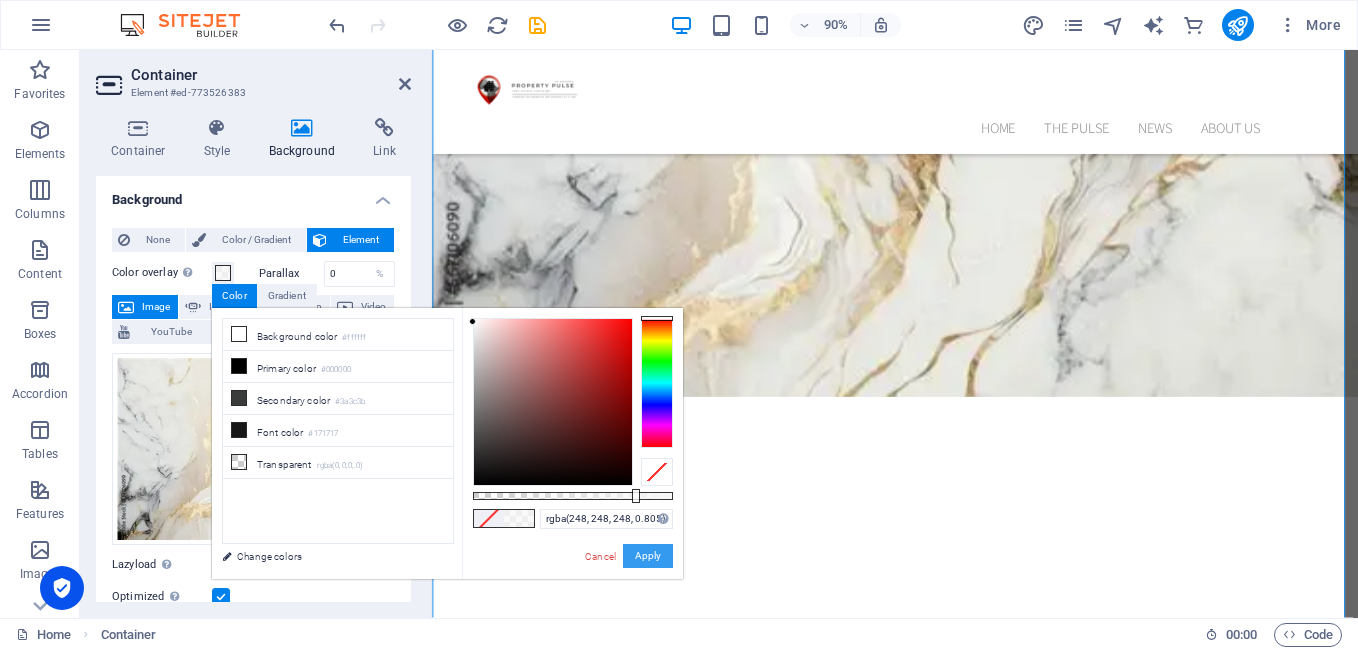 click on "Apply" at bounding box center [648, 556] 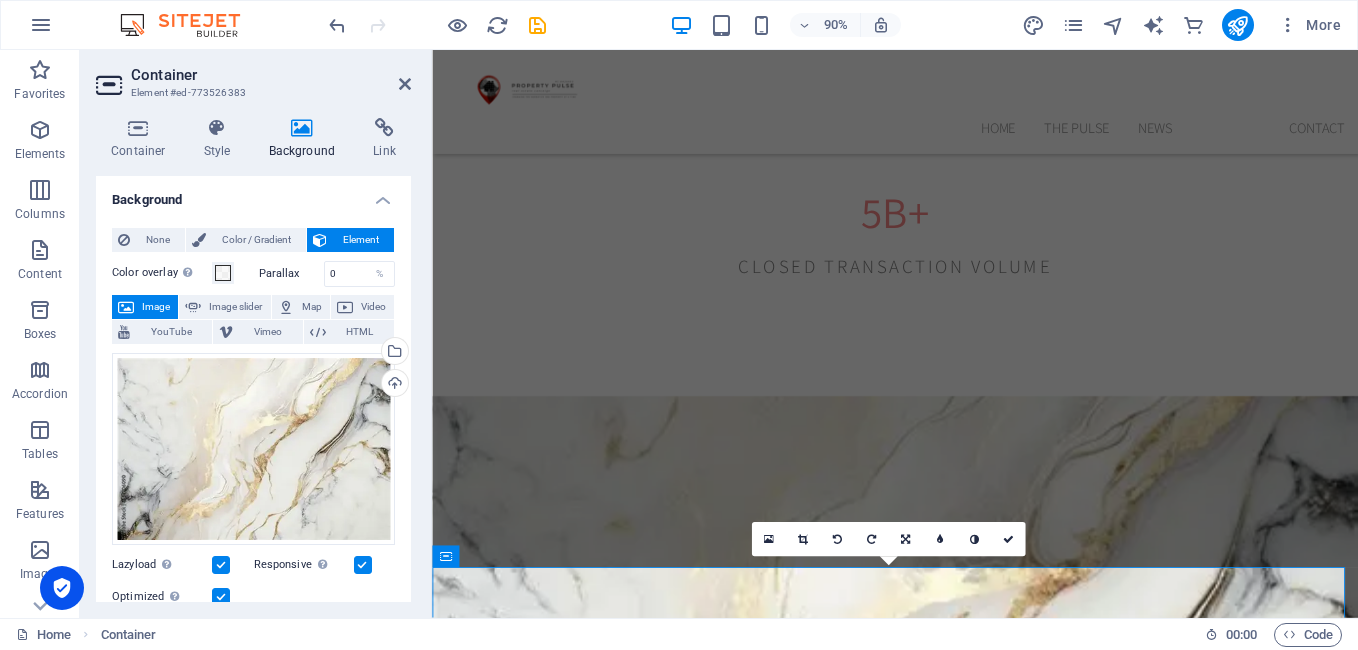 scroll, scrollTop: 7550, scrollLeft: 0, axis: vertical 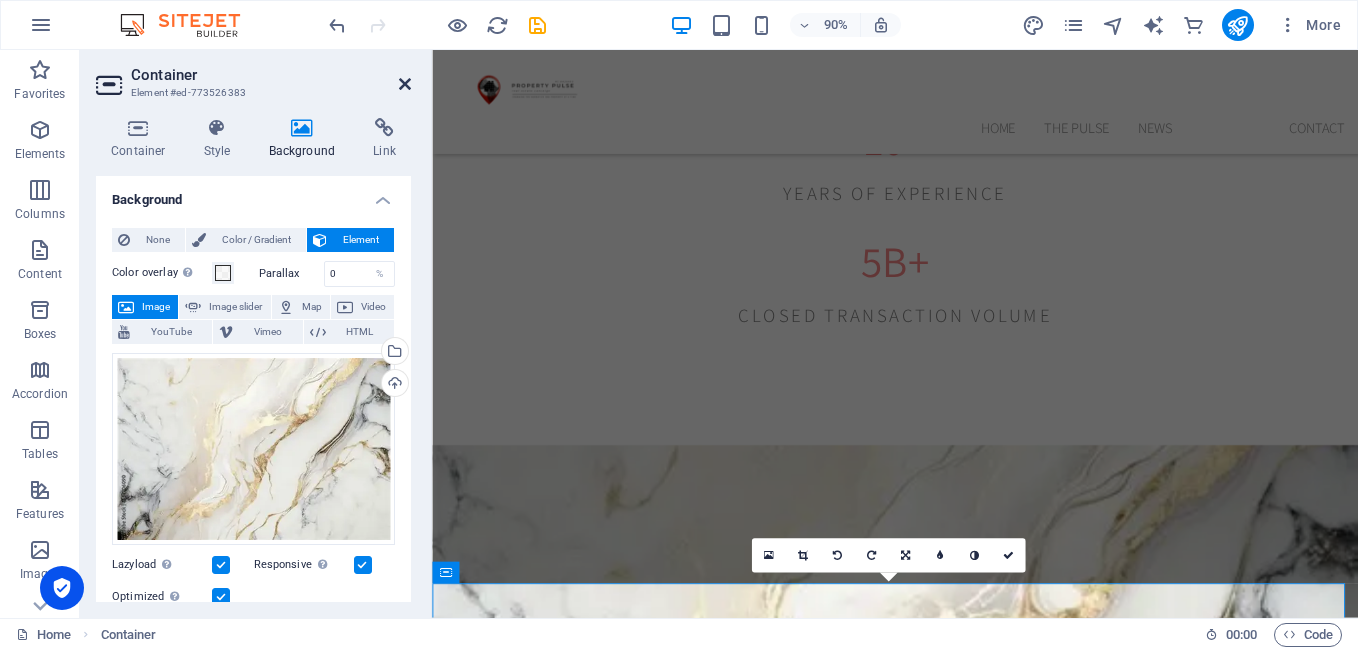 click at bounding box center (405, 84) 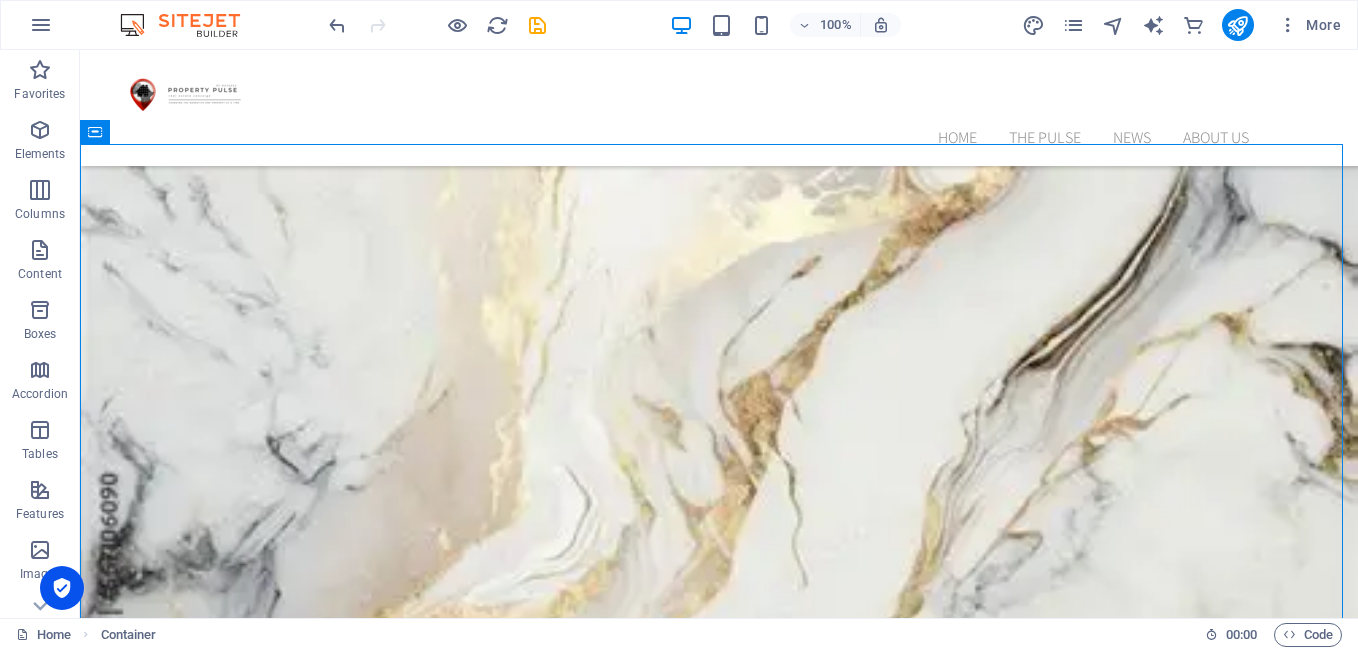 scroll, scrollTop: 7330, scrollLeft: 0, axis: vertical 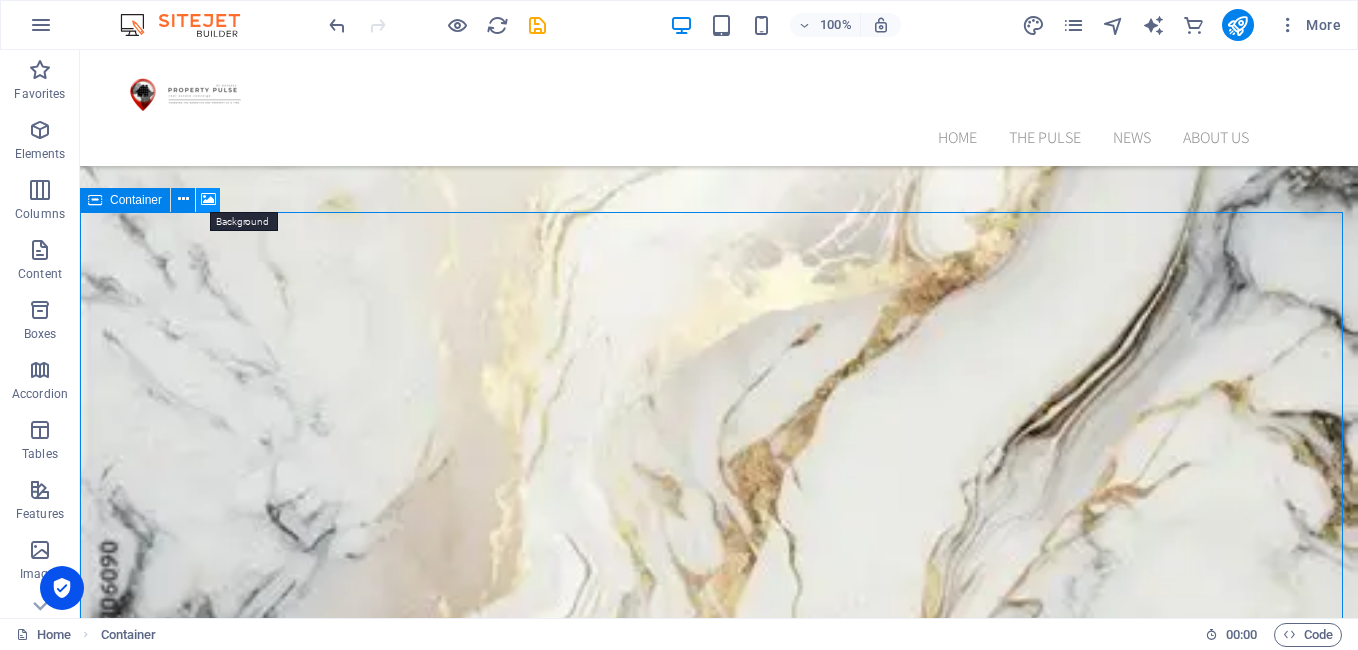 click at bounding box center (208, 199) 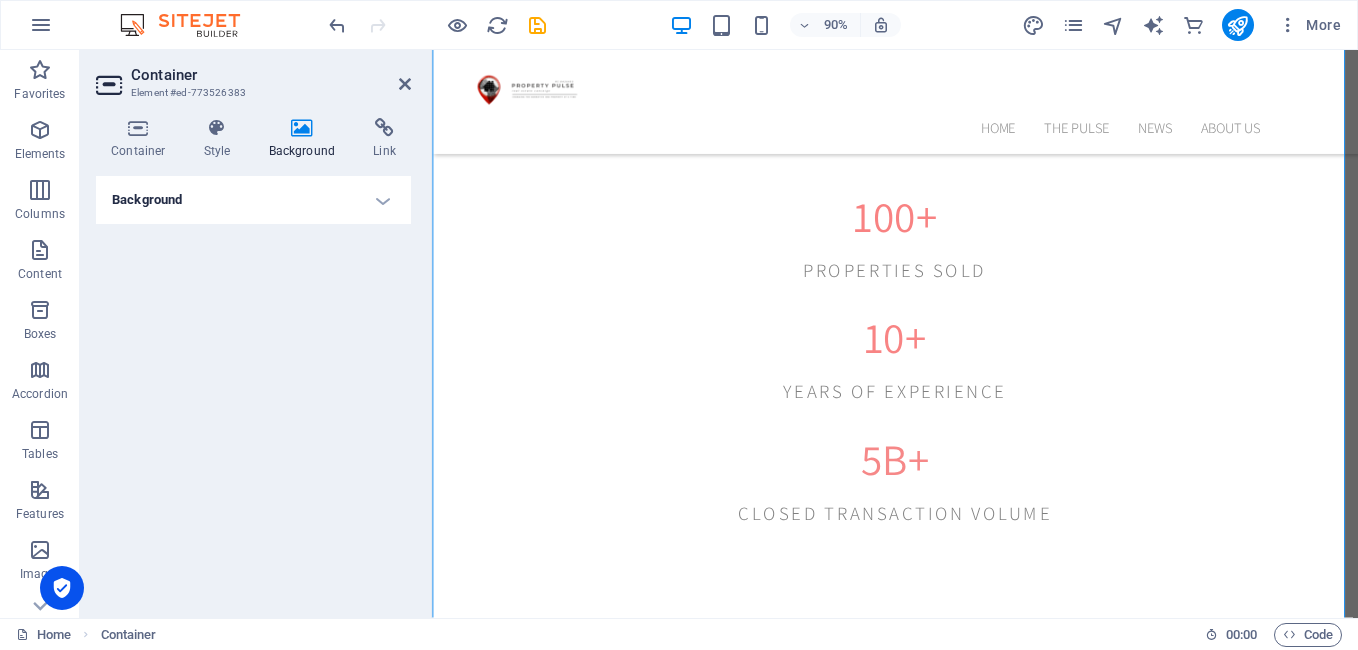 scroll, scrollTop: 8234, scrollLeft: 0, axis: vertical 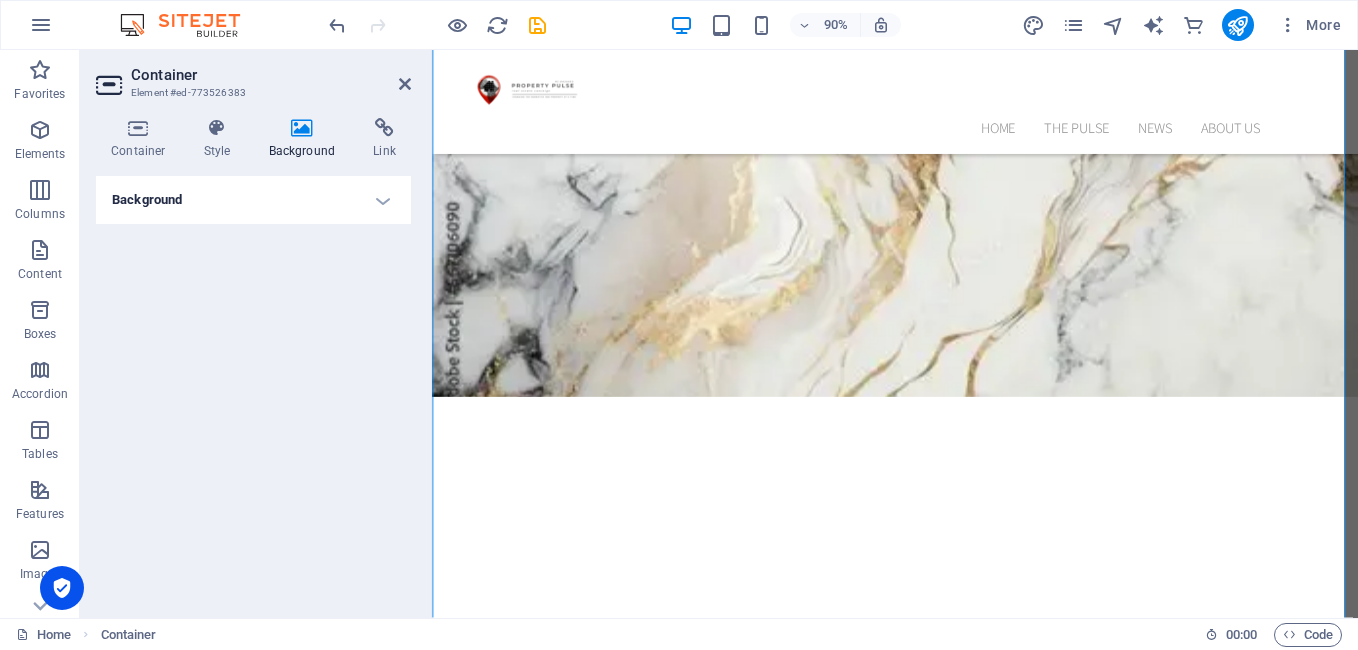 click on "Background" at bounding box center (253, 200) 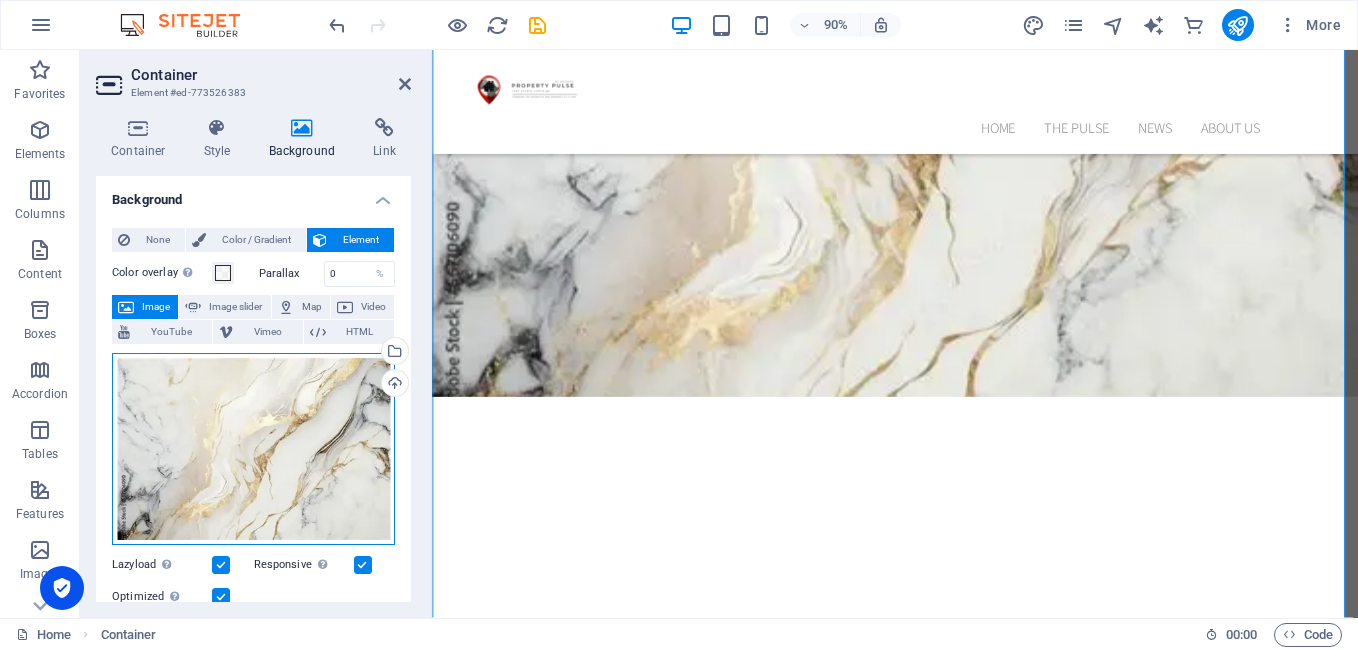 click on "Drag files here, click to choose files or select files from Files or our free stock photos & videos" at bounding box center (253, 449) 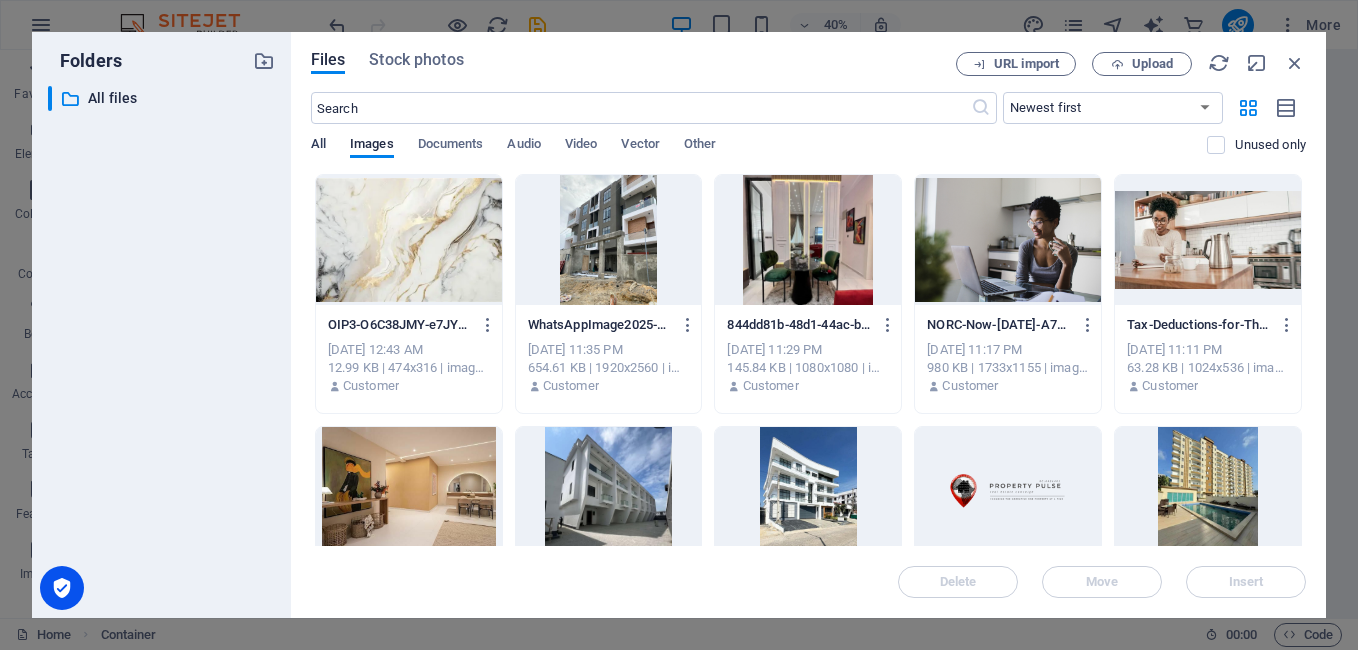 click on "All" at bounding box center [318, 146] 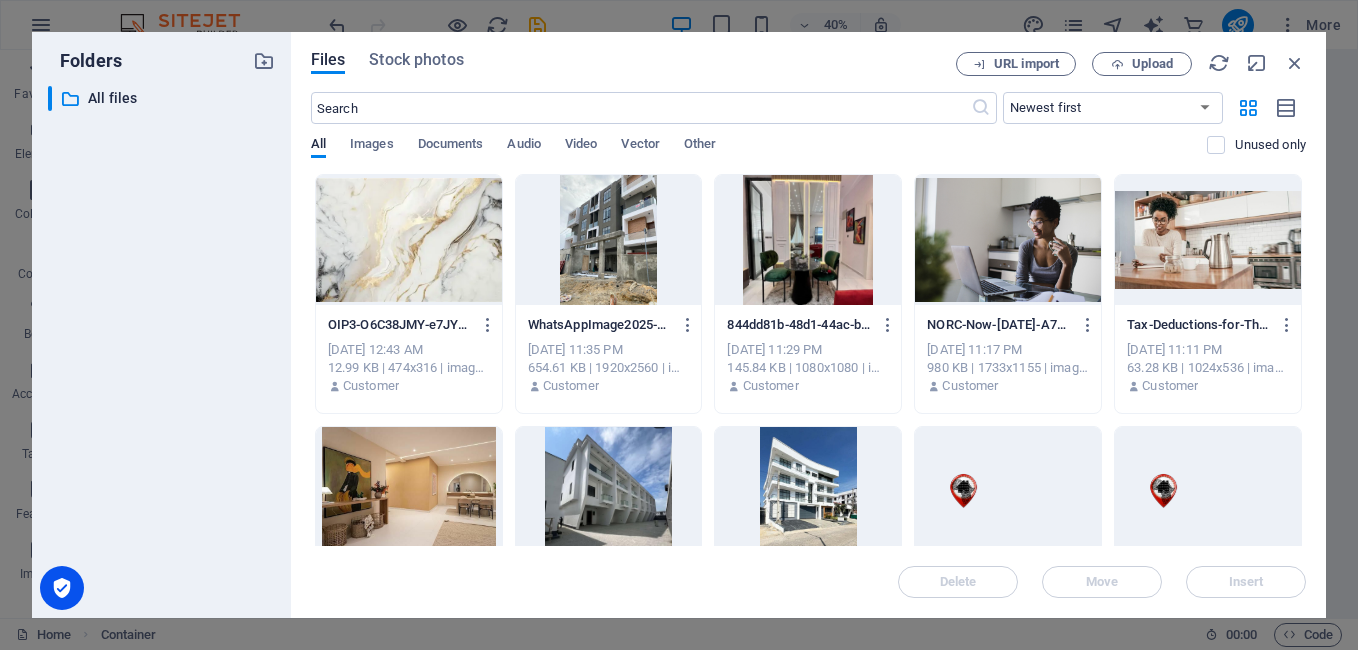 click at bounding box center (1008, 492) 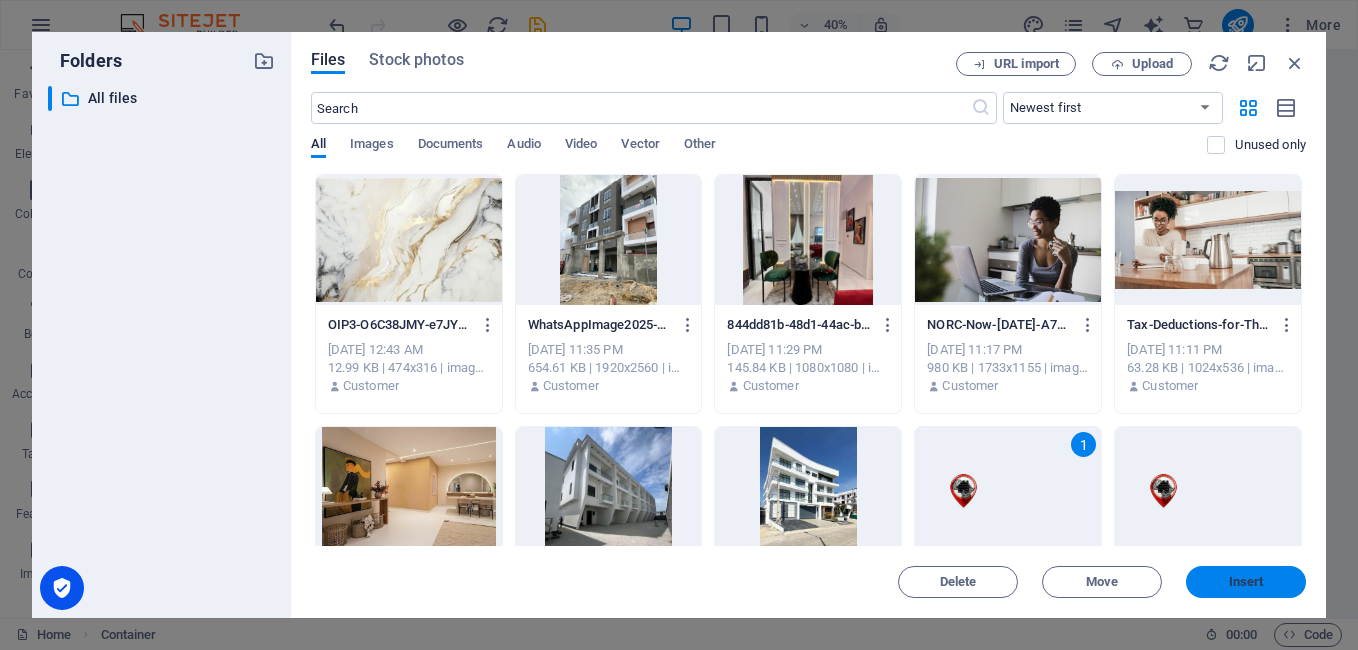 click on "Insert" at bounding box center [1246, 582] 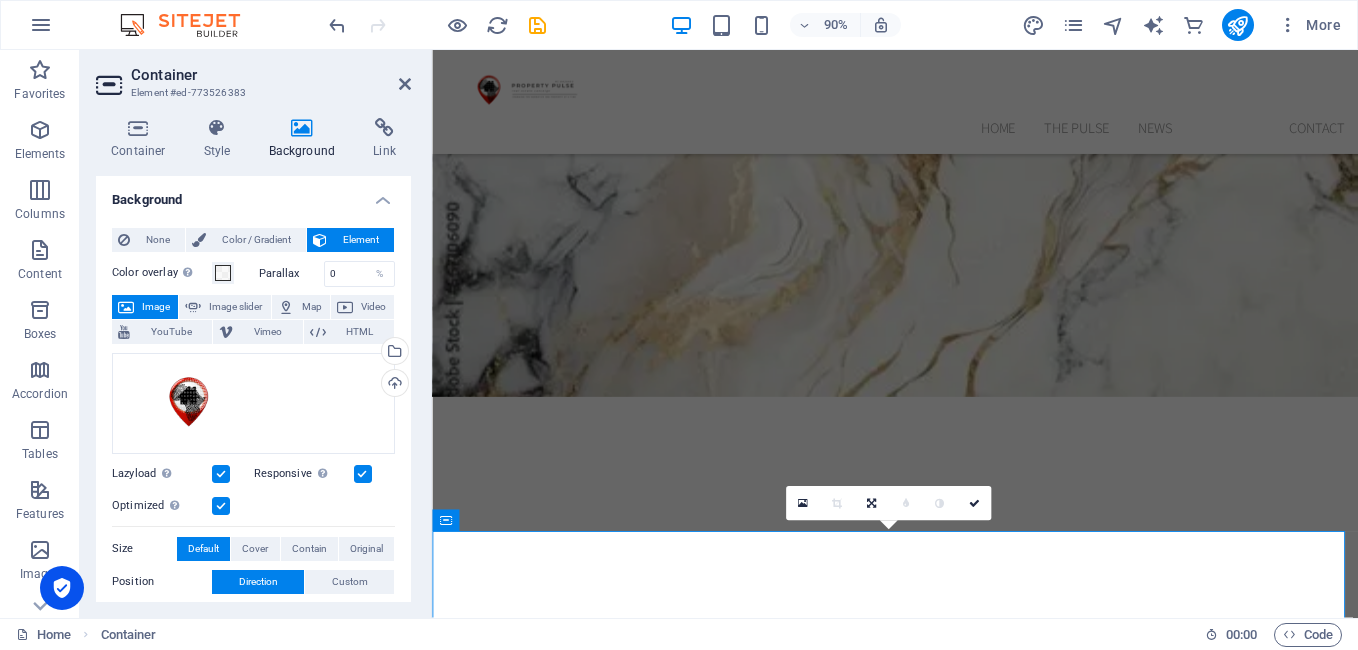 scroll, scrollTop: 7608, scrollLeft: 0, axis: vertical 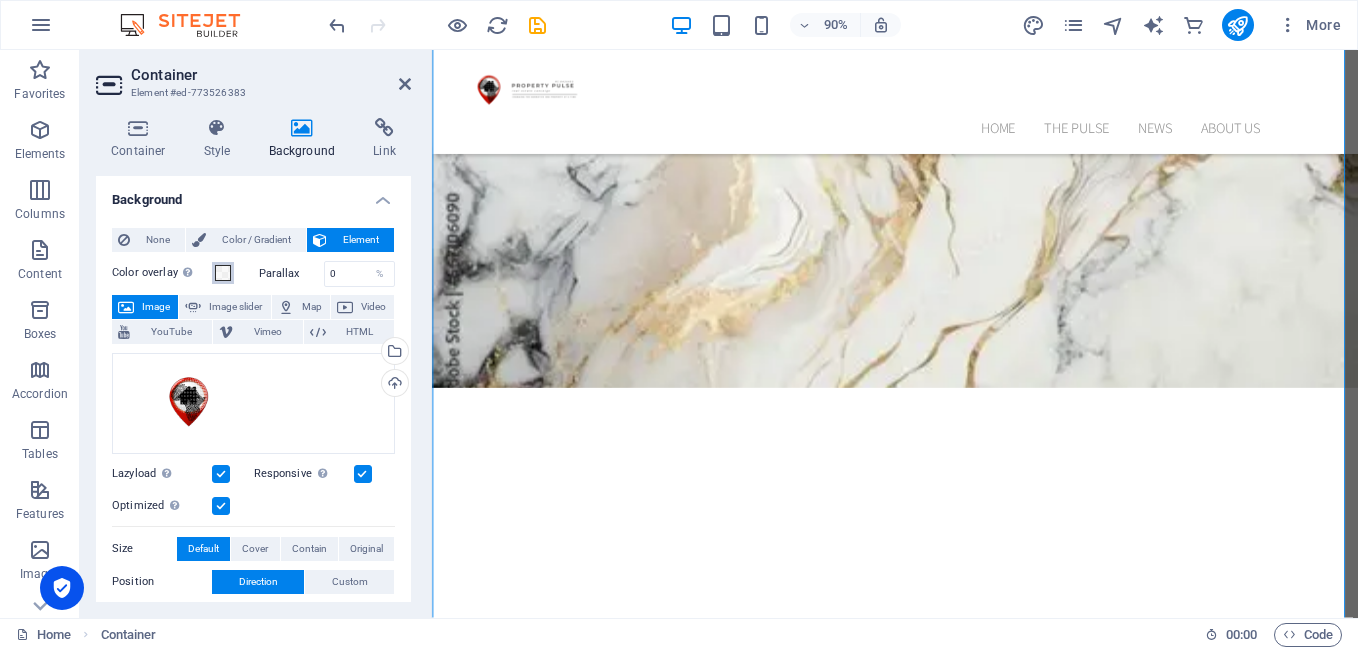 click at bounding box center (223, 273) 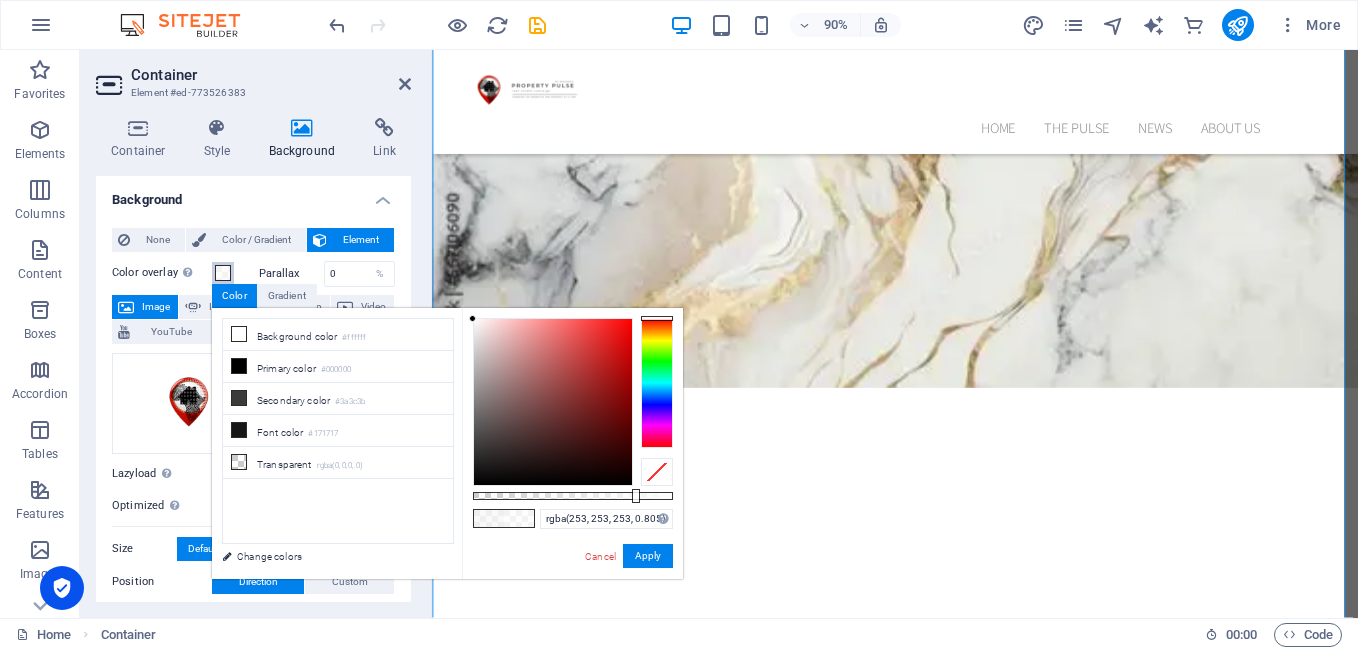 type on "rgba(254, 254, 254, 0.805)" 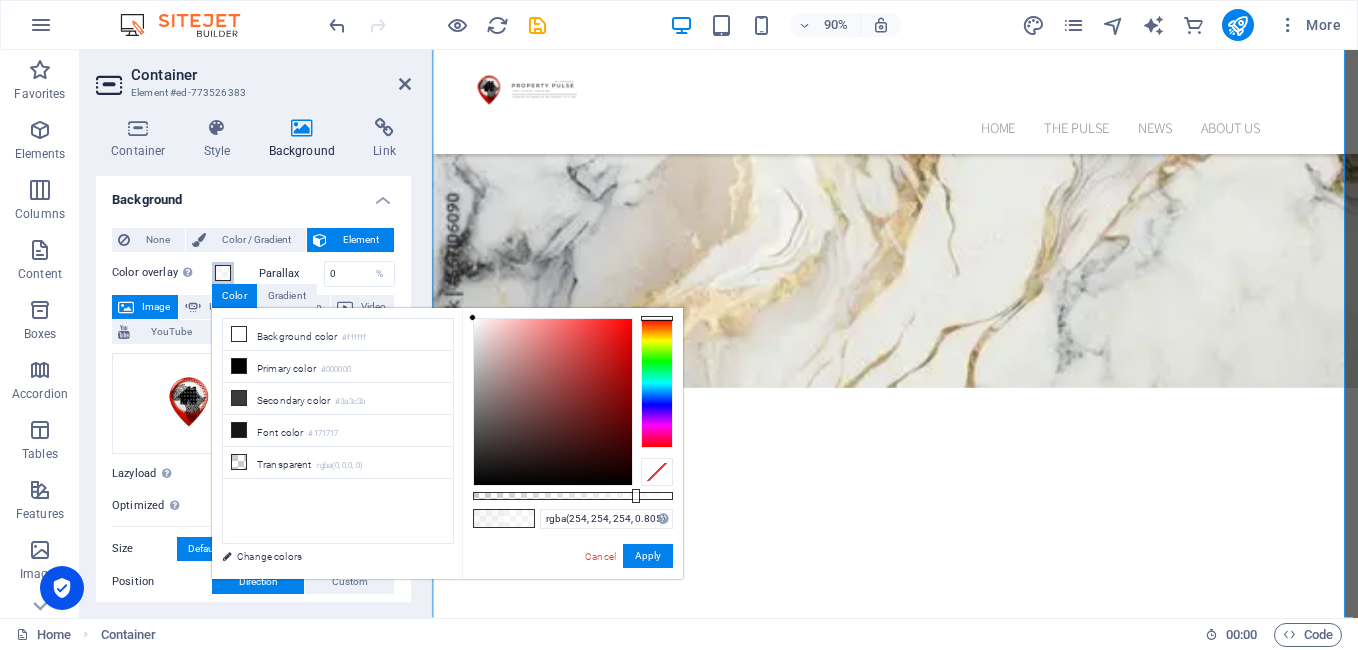click at bounding box center (472, 317) 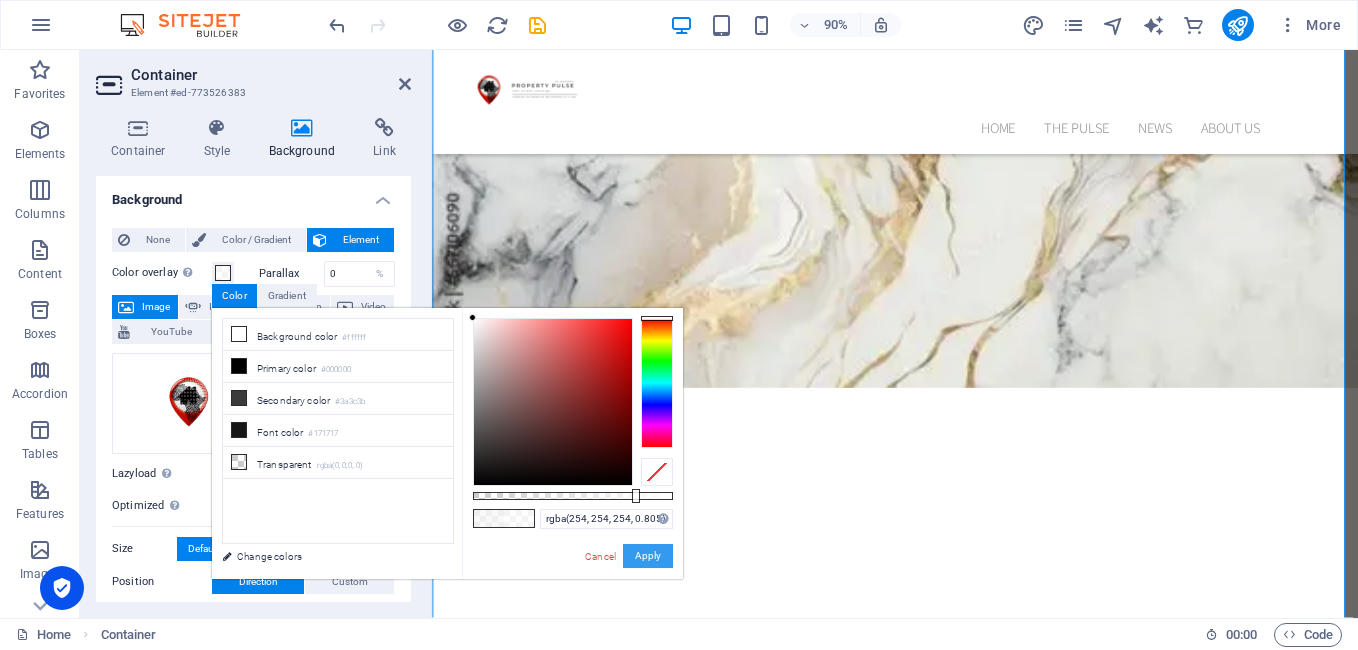 click on "Apply" at bounding box center (648, 556) 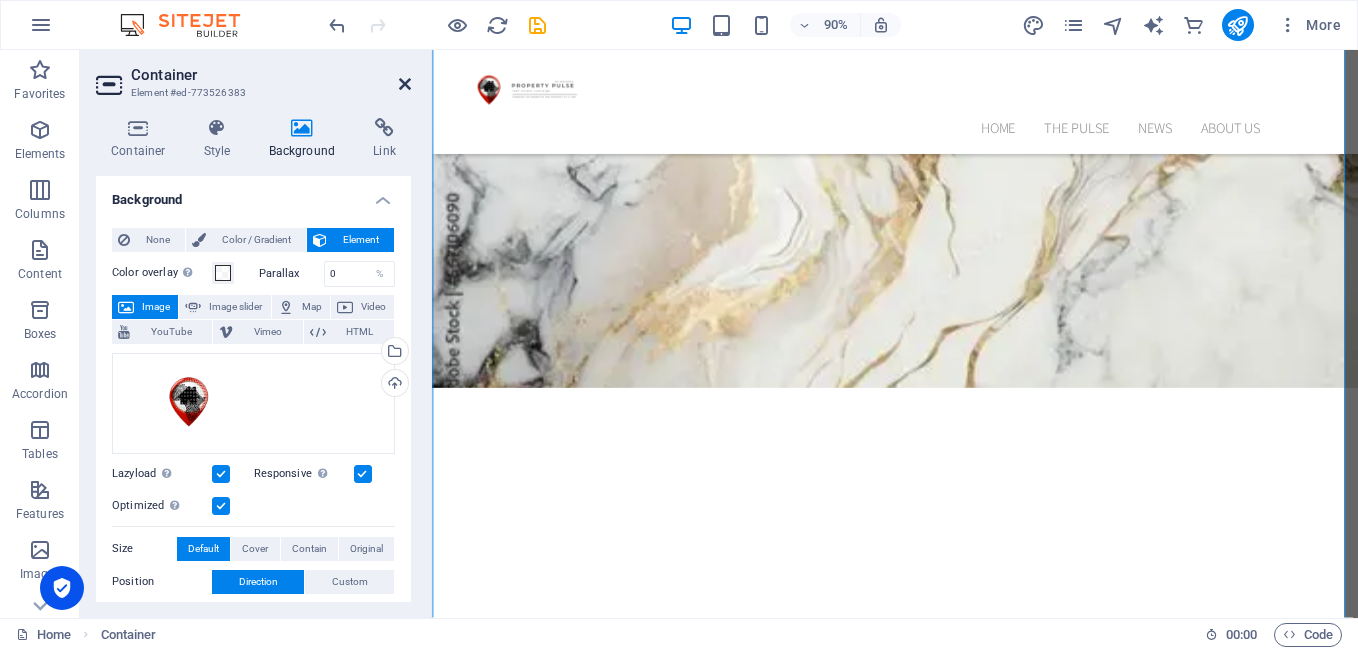 click at bounding box center [405, 84] 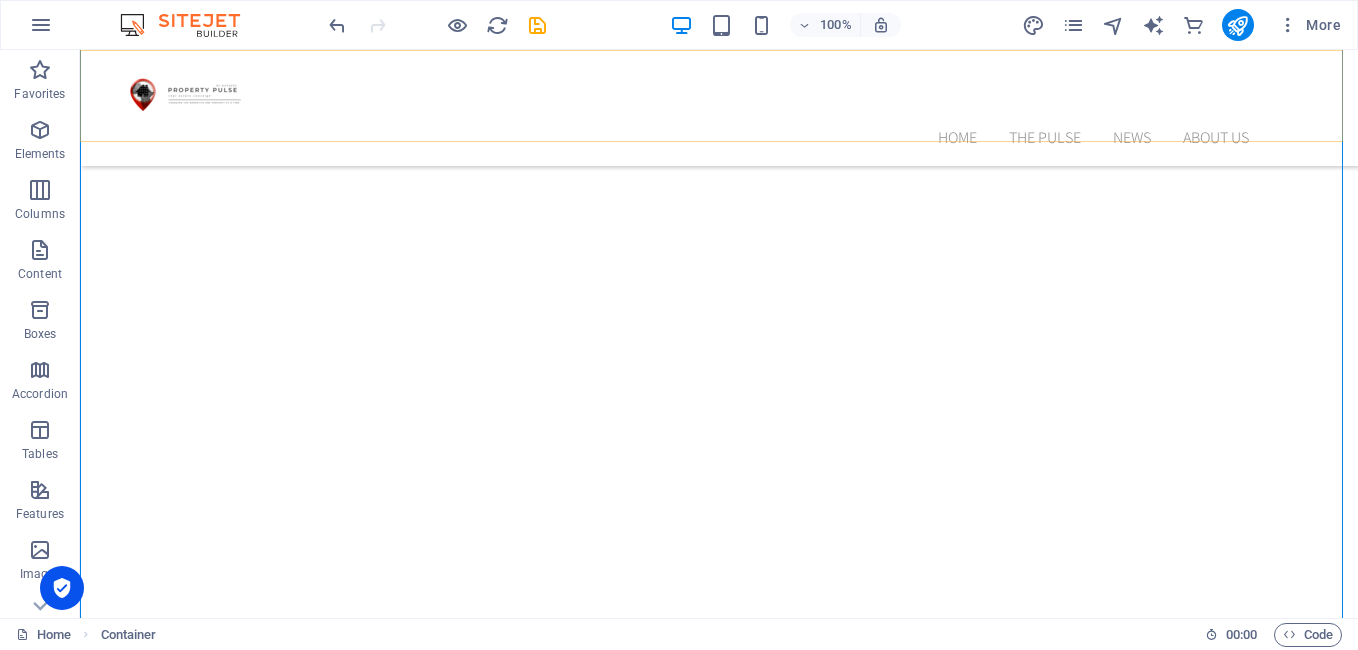 scroll, scrollTop: 7614, scrollLeft: 0, axis: vertical 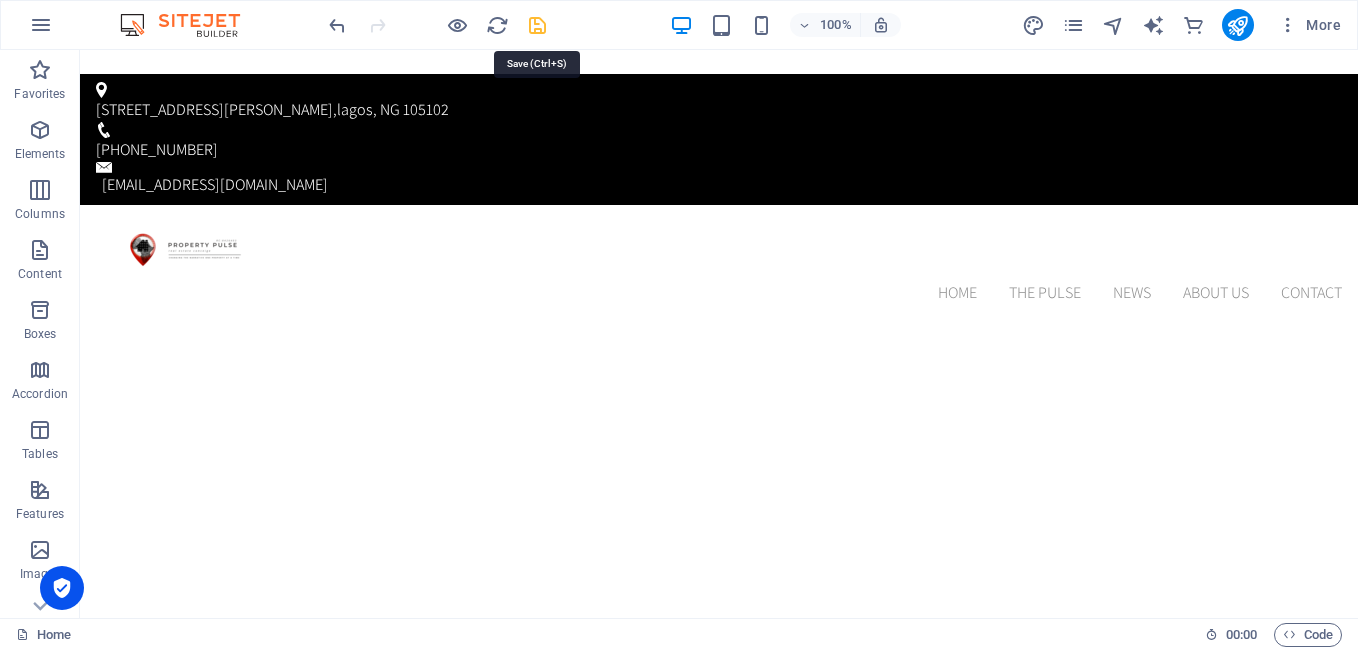 click at bounding box center (537, 25) 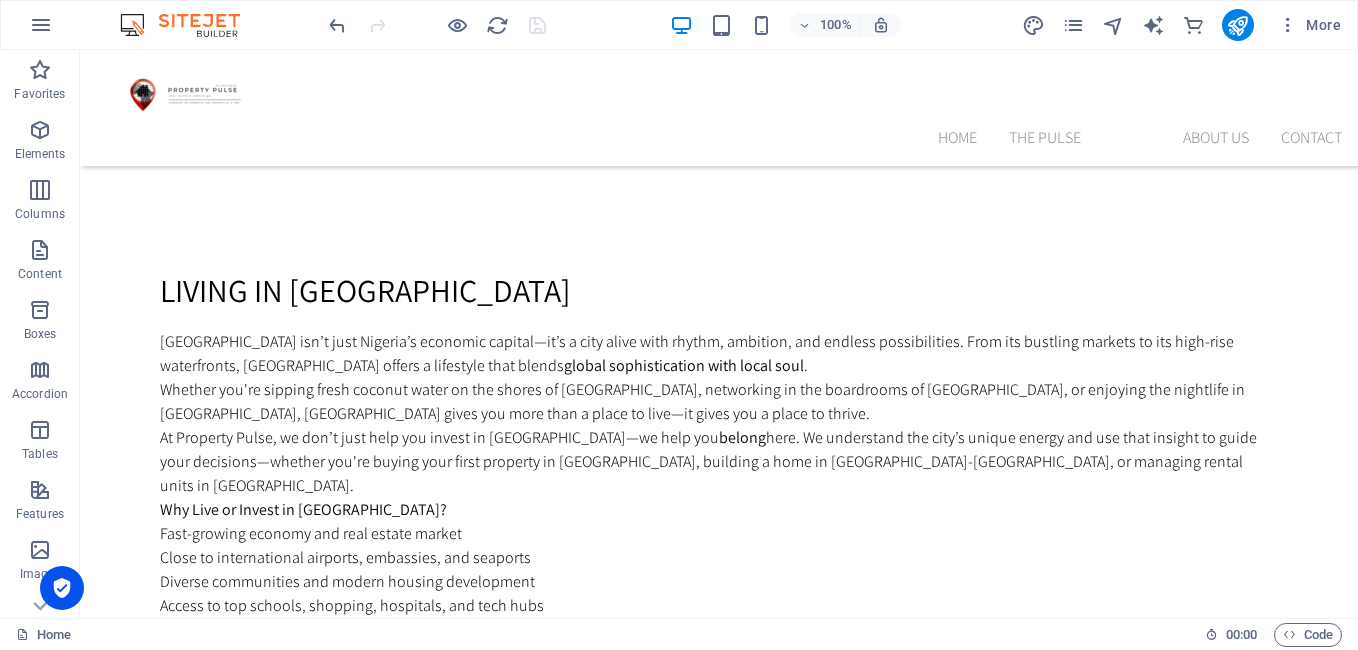 scroll, scrollTop: 3572, scrollLeft: 0, axis: vertical 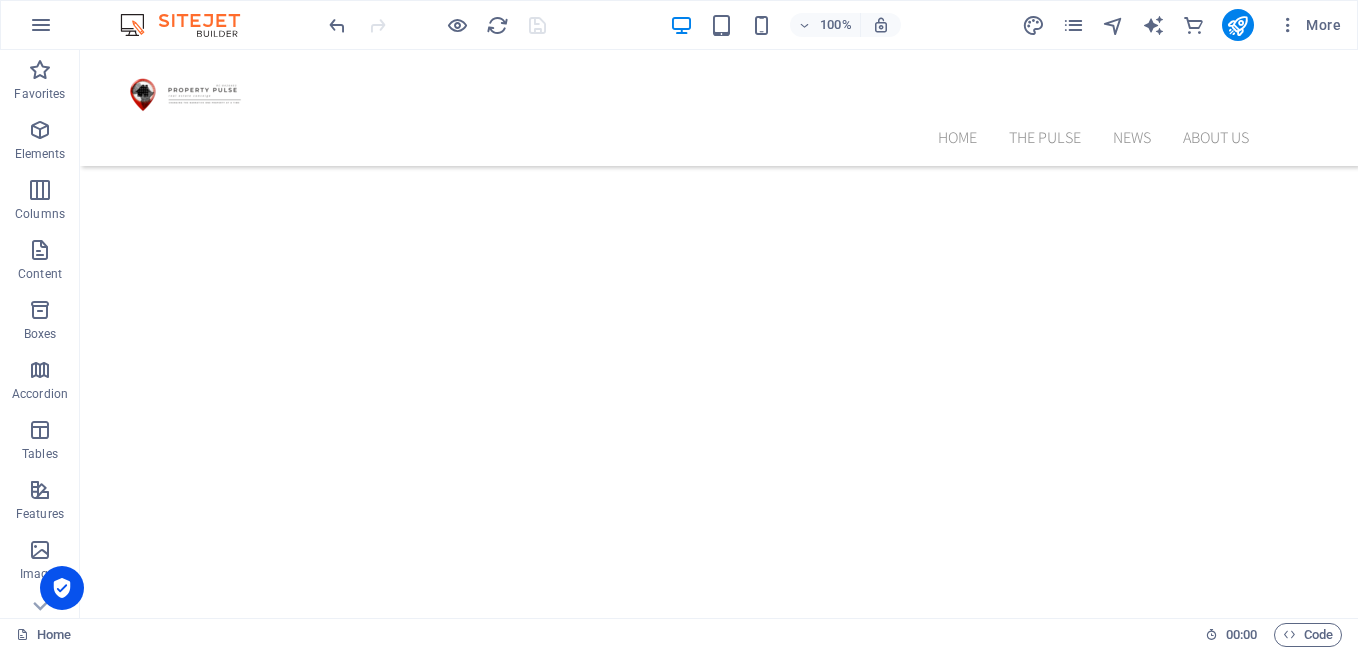 click on "Information  Privacy Legal Notice" at bounding box center (719, 10774) 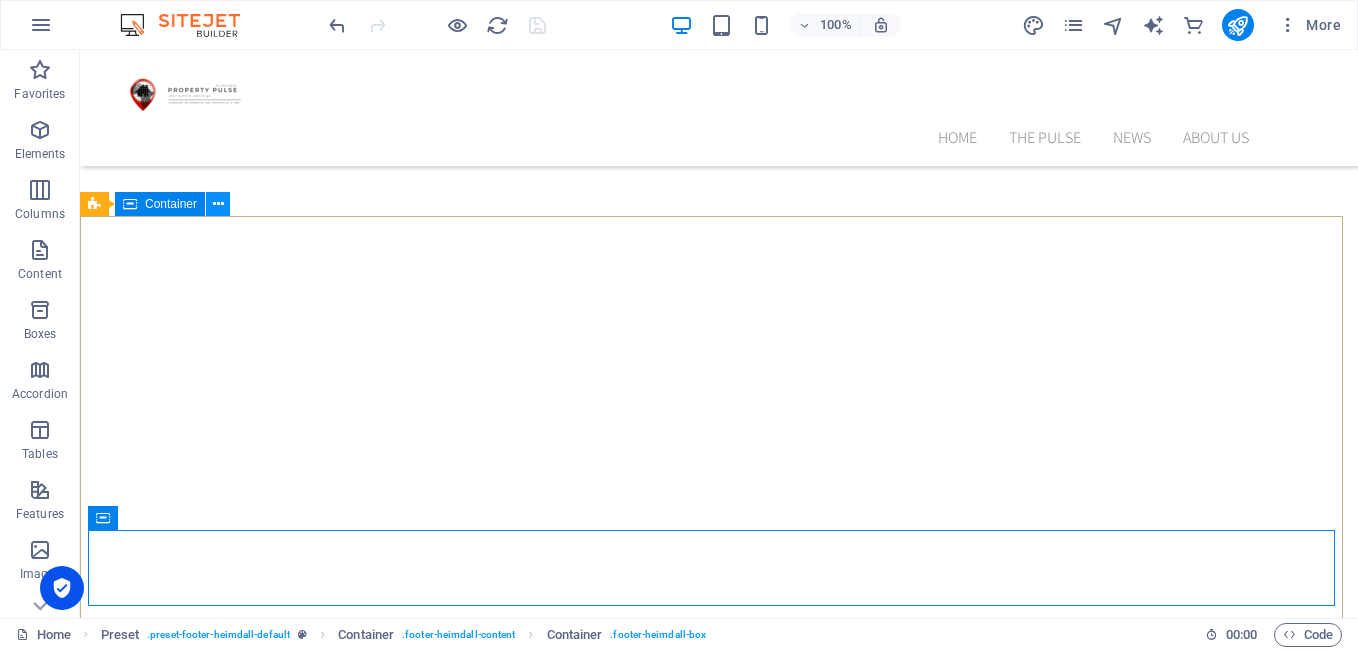 click at bounding box center [218, 204] 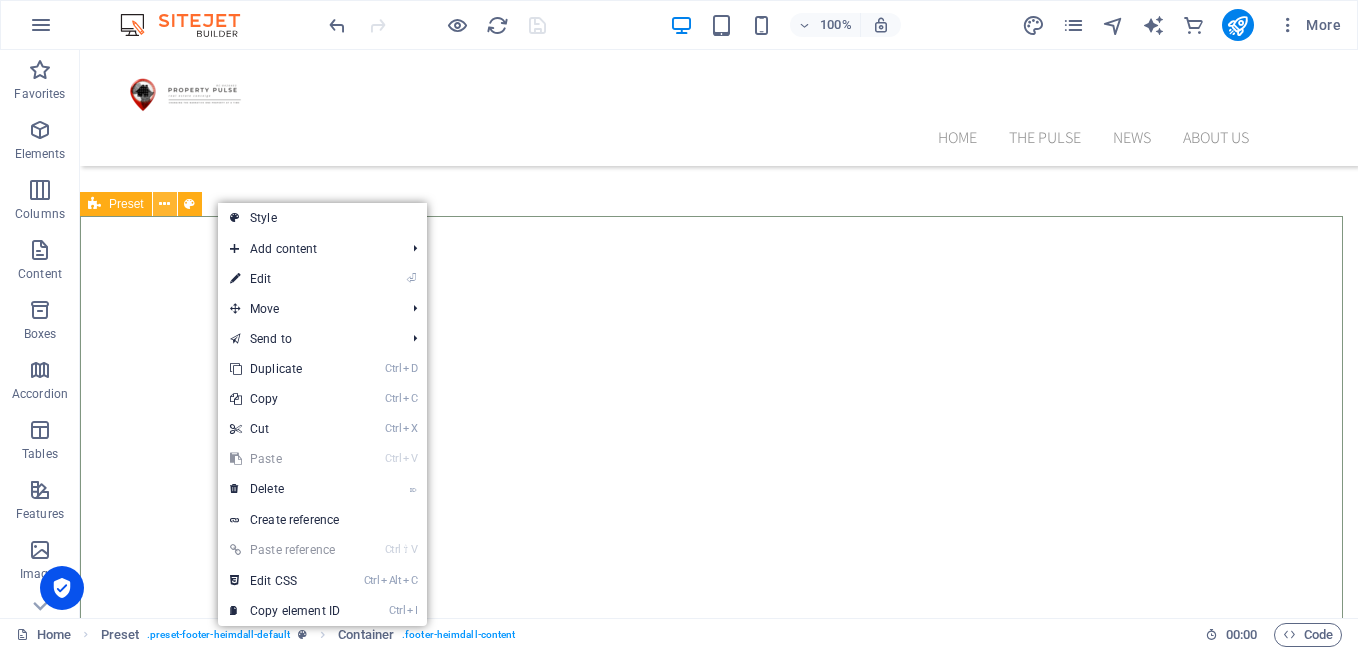 click at bounding box center (164, 204) 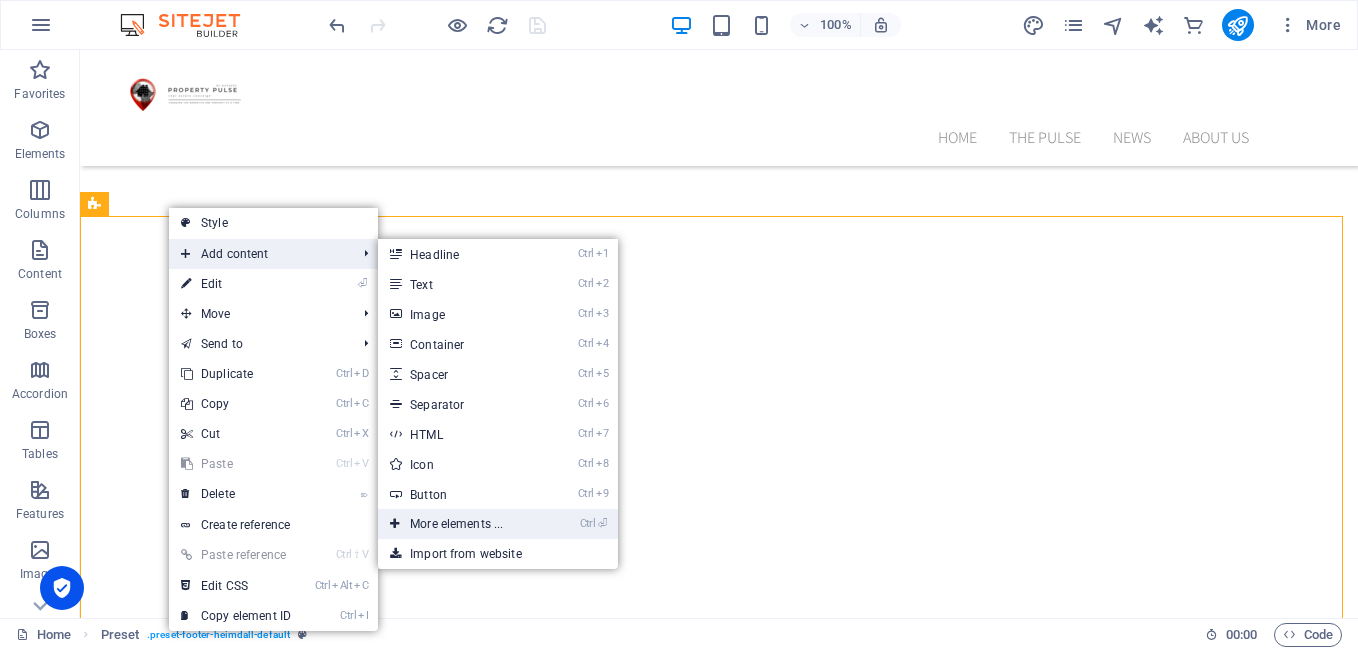 click on "Ctrl ⏎  More elements ..." at bounding box center (460, 524) 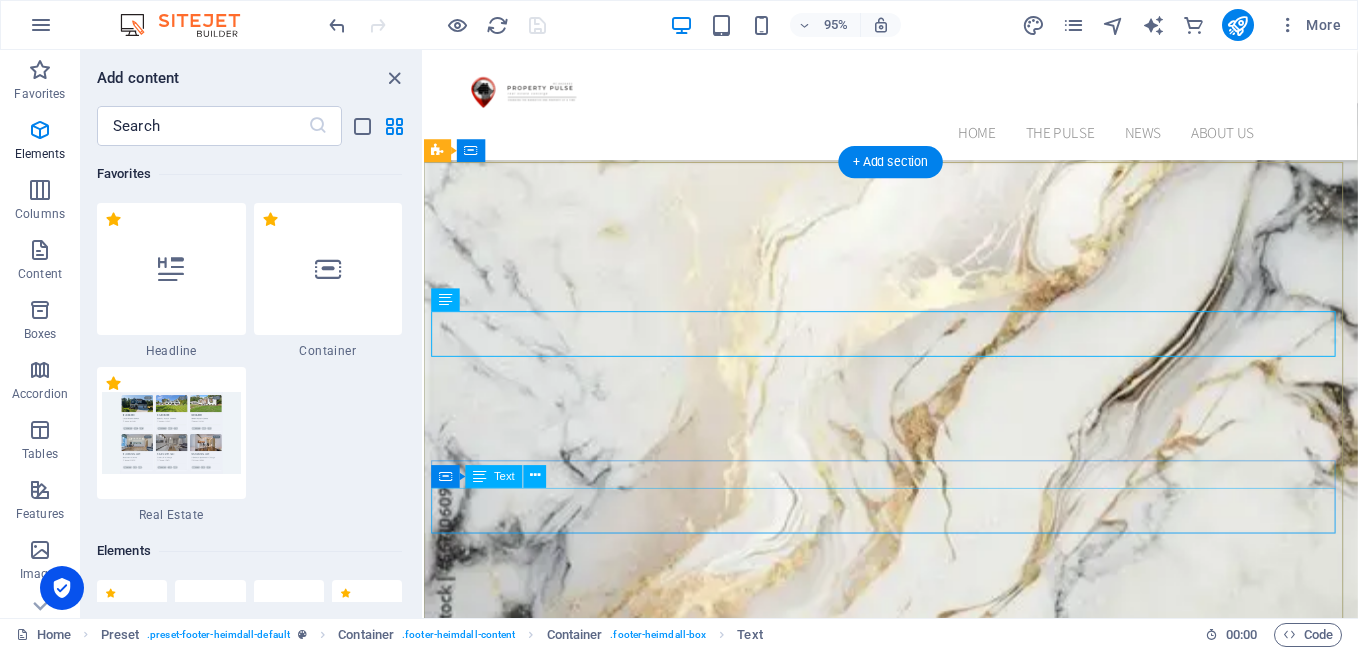 scroll, scrollTop: 9060, scrollLeft: 0, axis: vertical 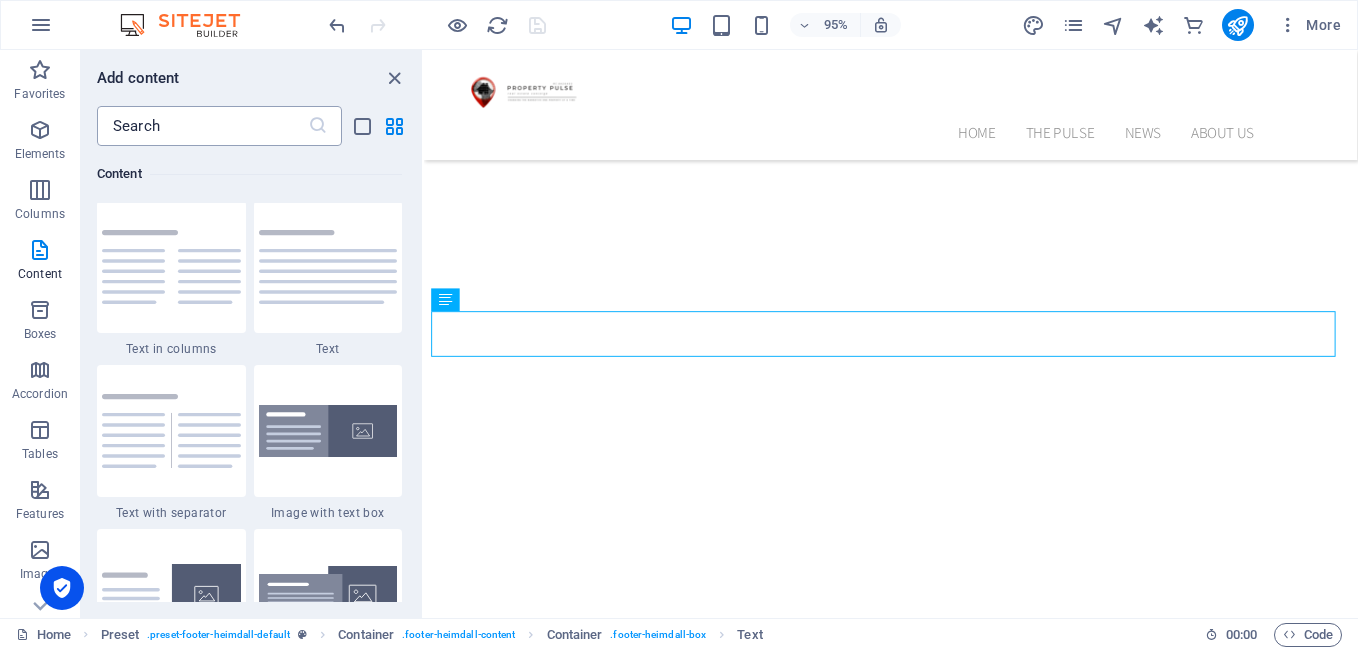 click at bounding box center [202, 126] 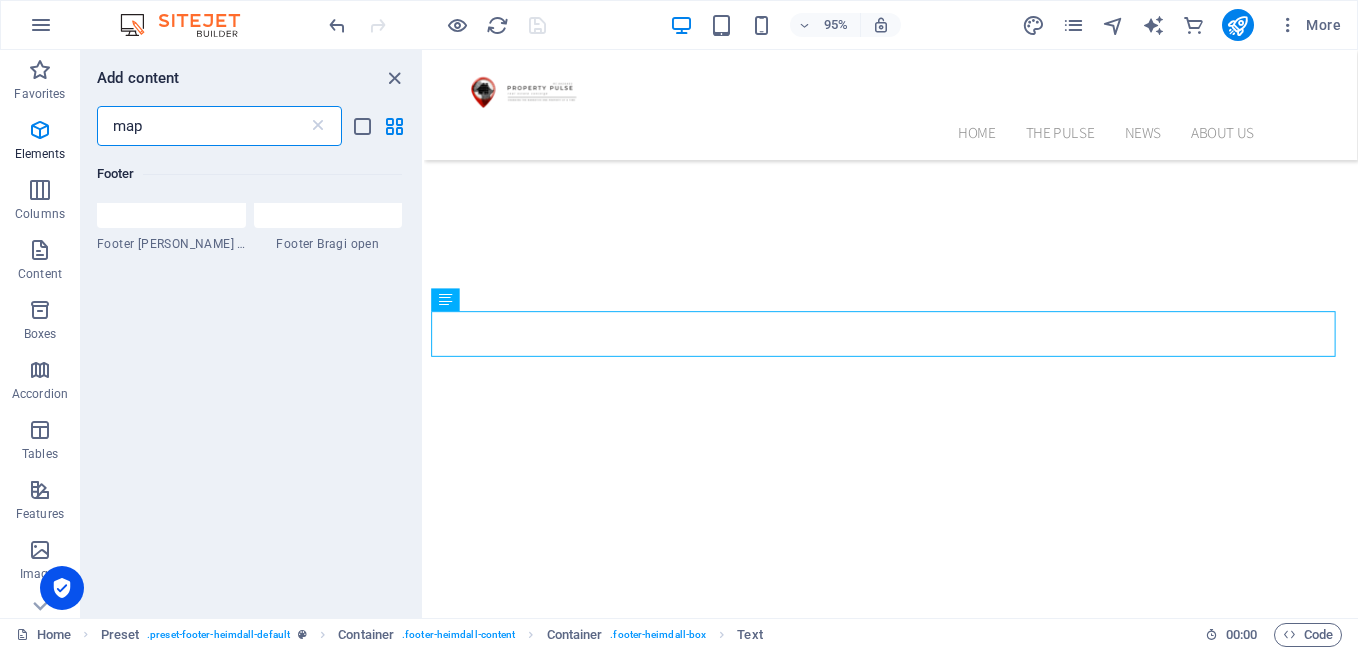 scroll, scrollTop: 0, scrollLeft: 0, axis: both 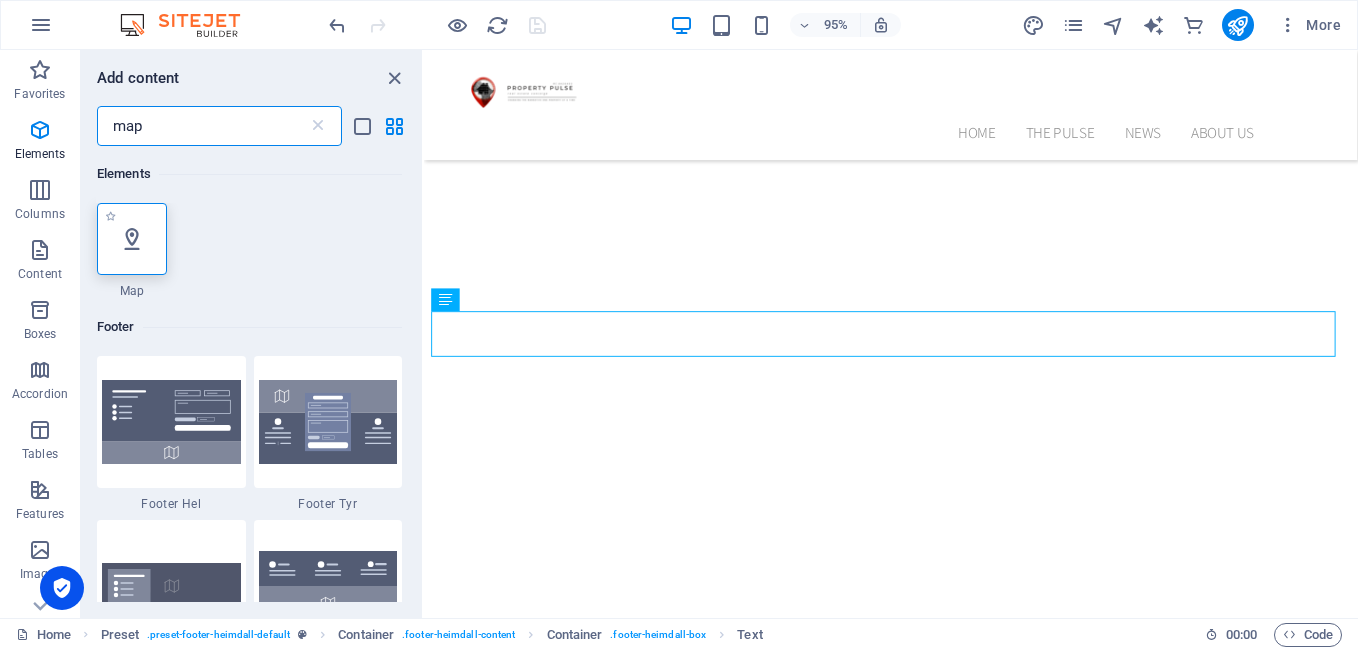 type on "map" 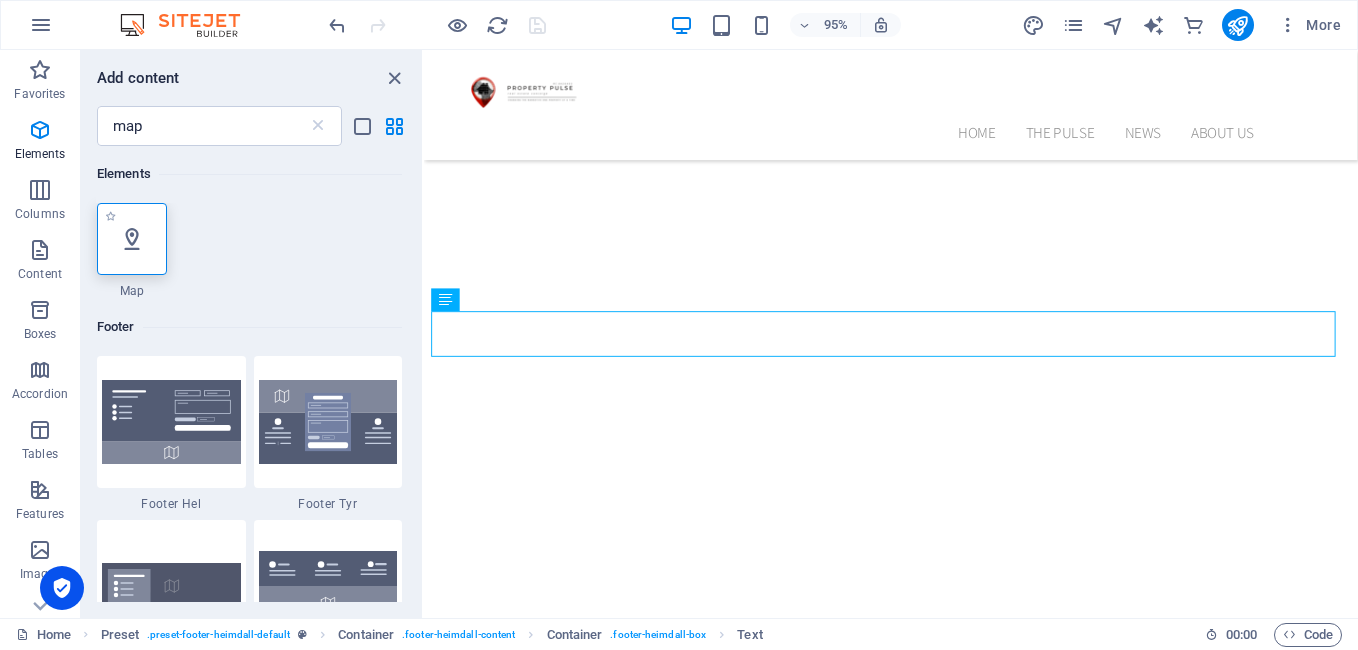 click at bounding box center [132, 239] 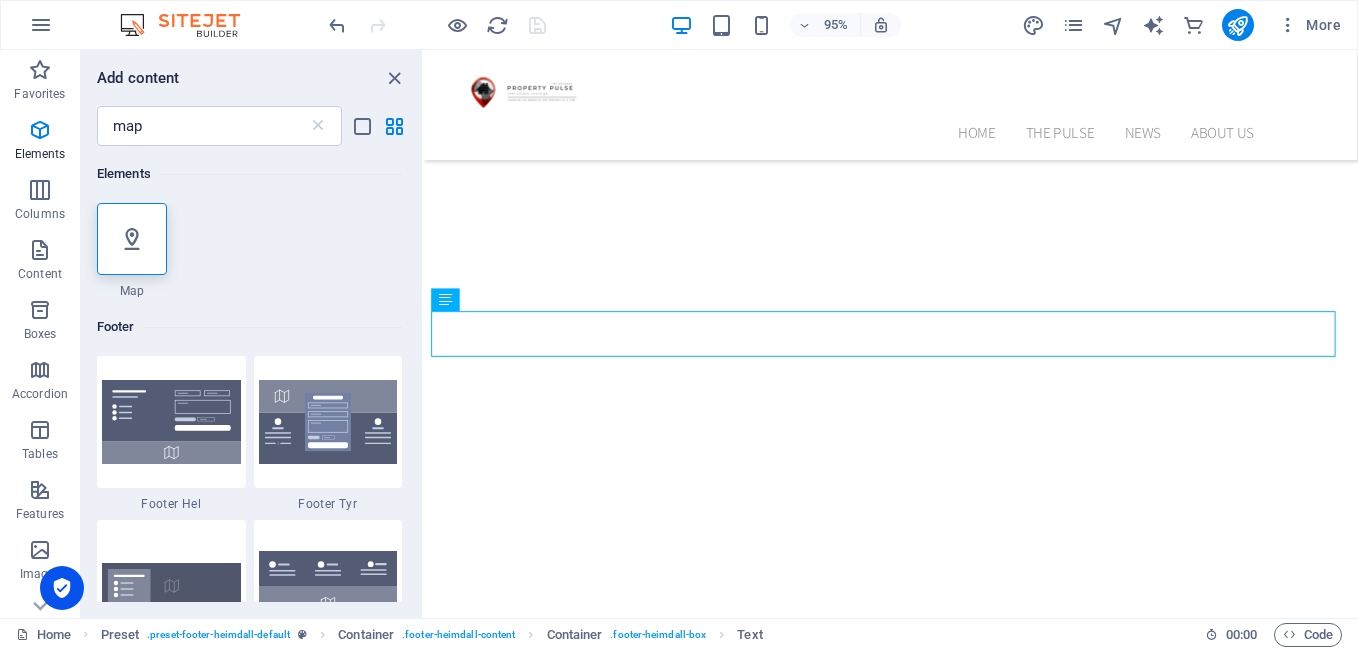 select on "1" 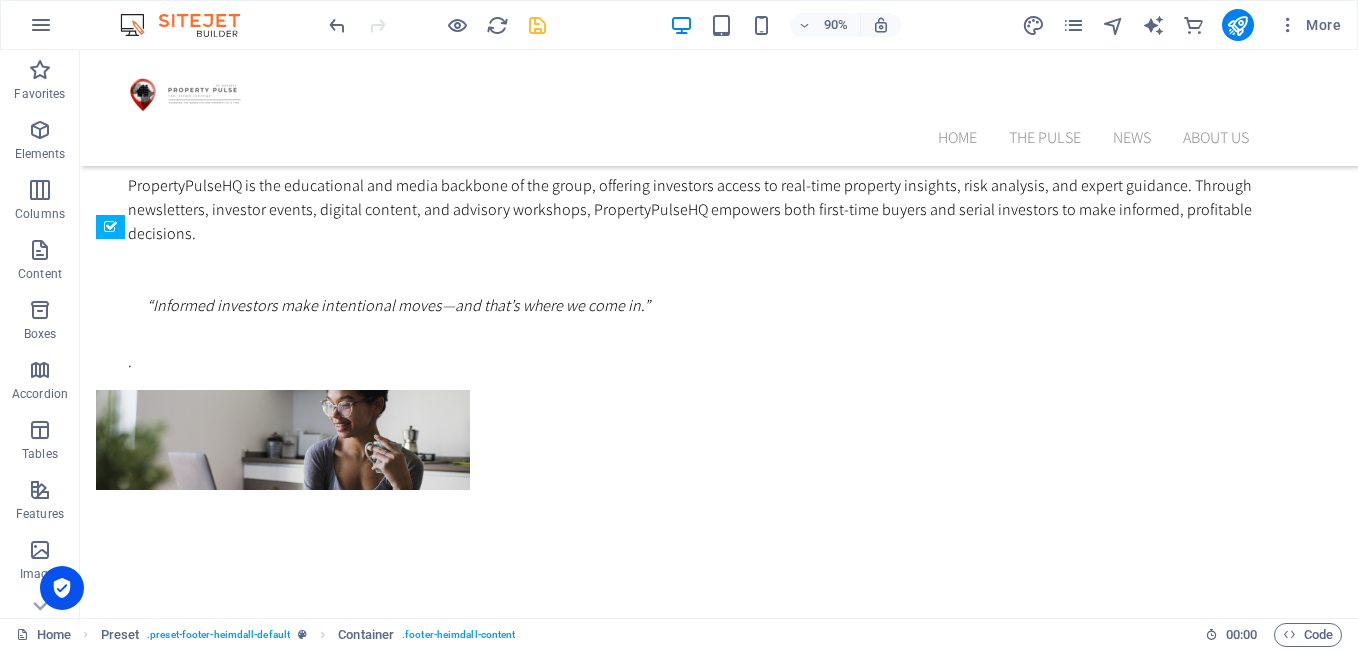 scroll, scrollTop: 7817, scrollLeft: 0, axis: vertical 